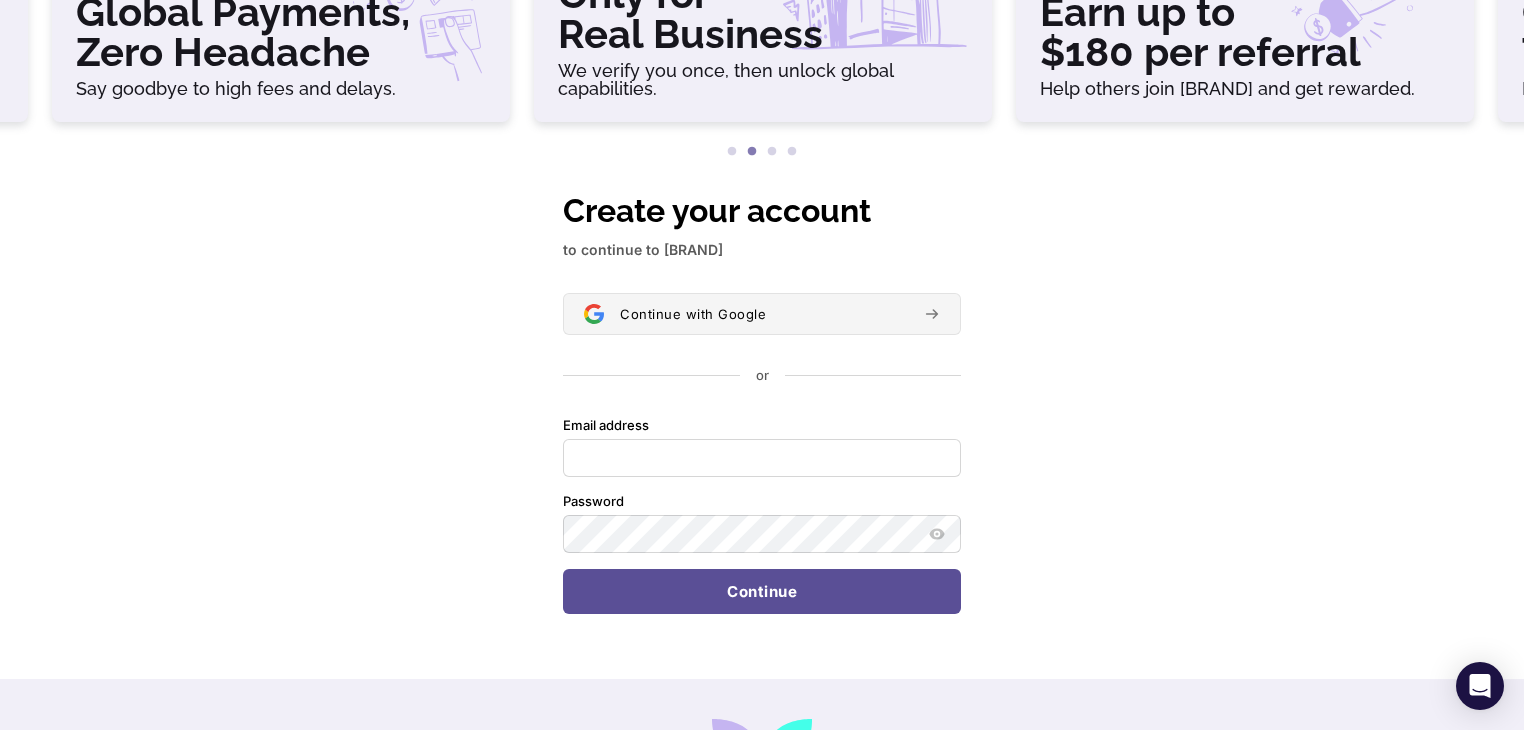 scroll, scrollTop: 252, scrollLeft: 0, axis: vertical 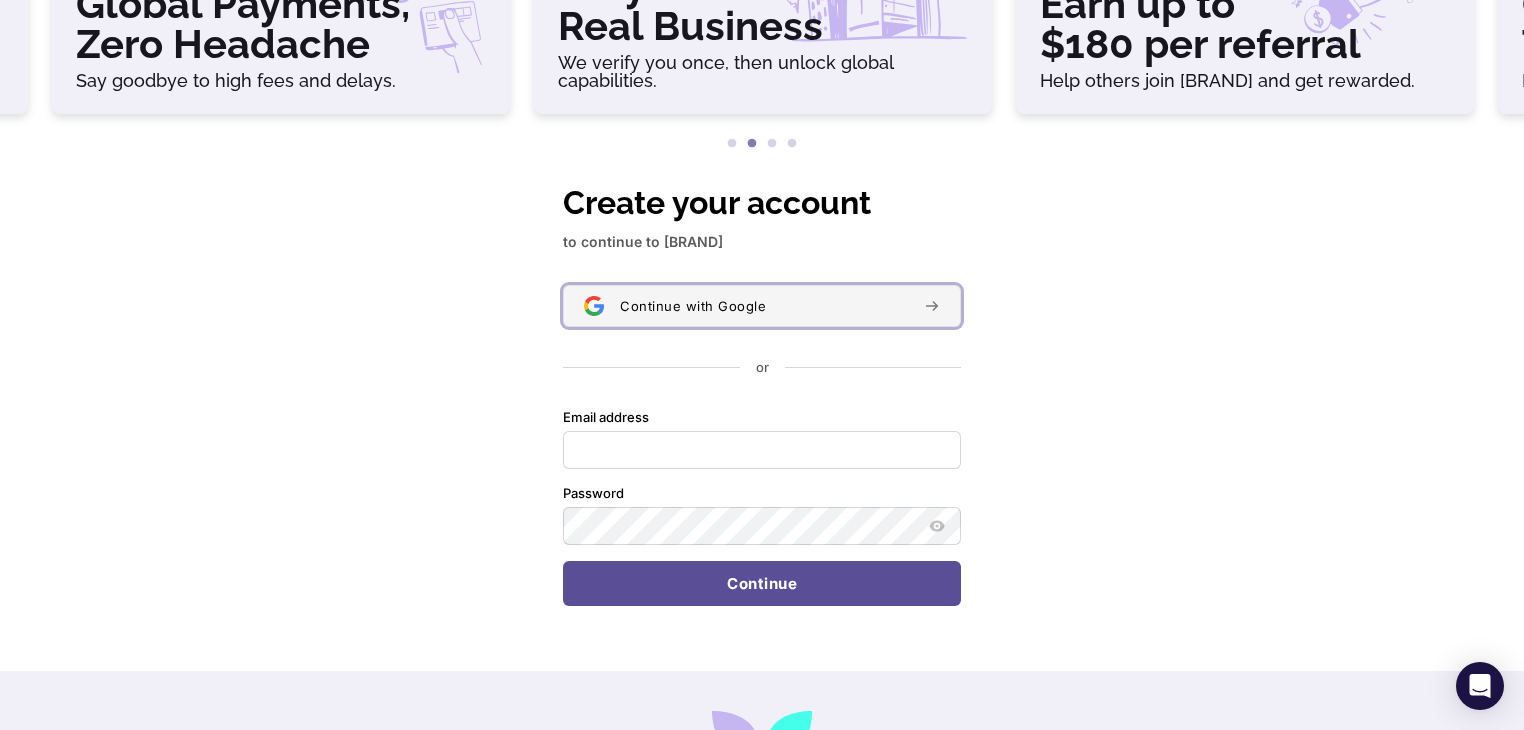 click on "Continue with Google" at bounding box center [764, 306] 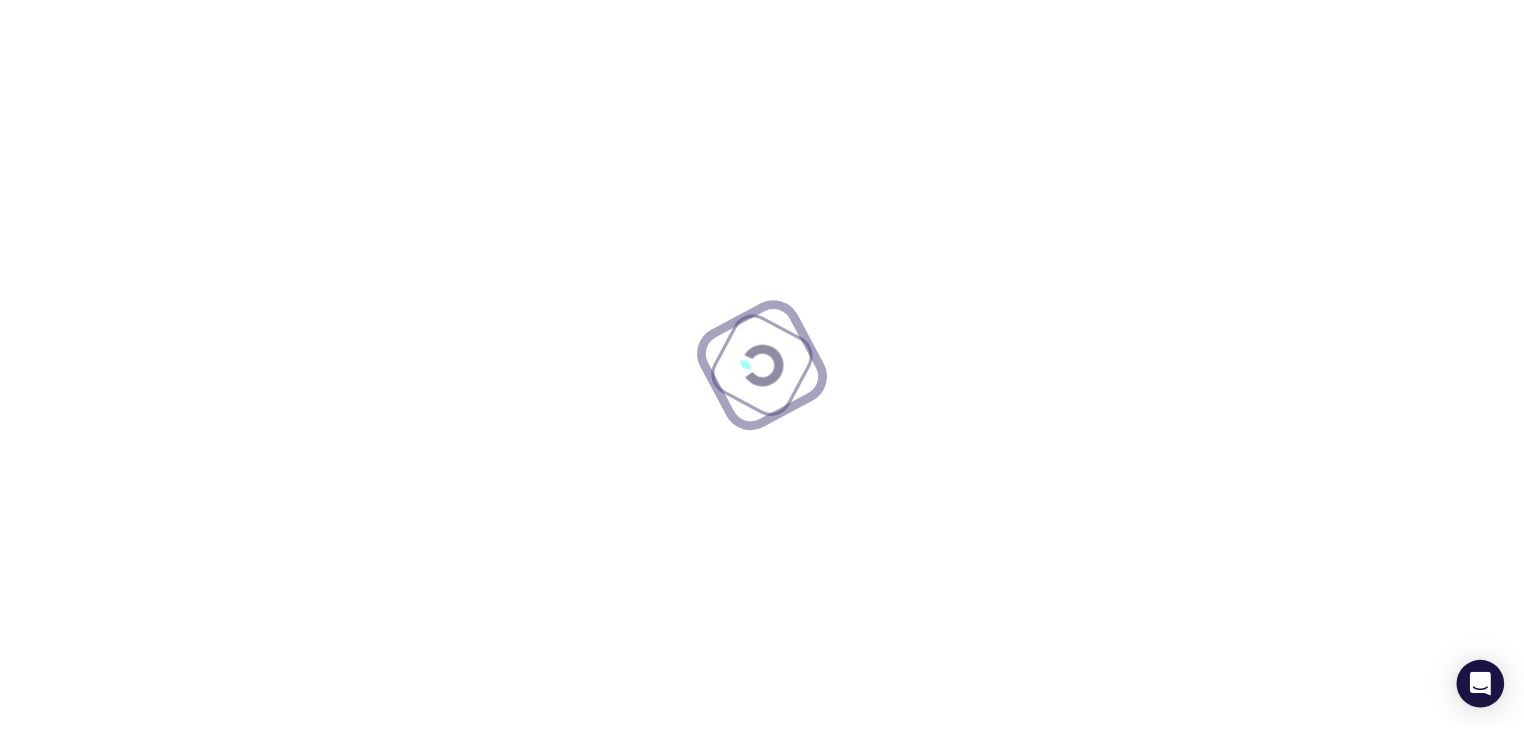 scroll, scrollTop: 0, scrollLeft: 0, axis: both 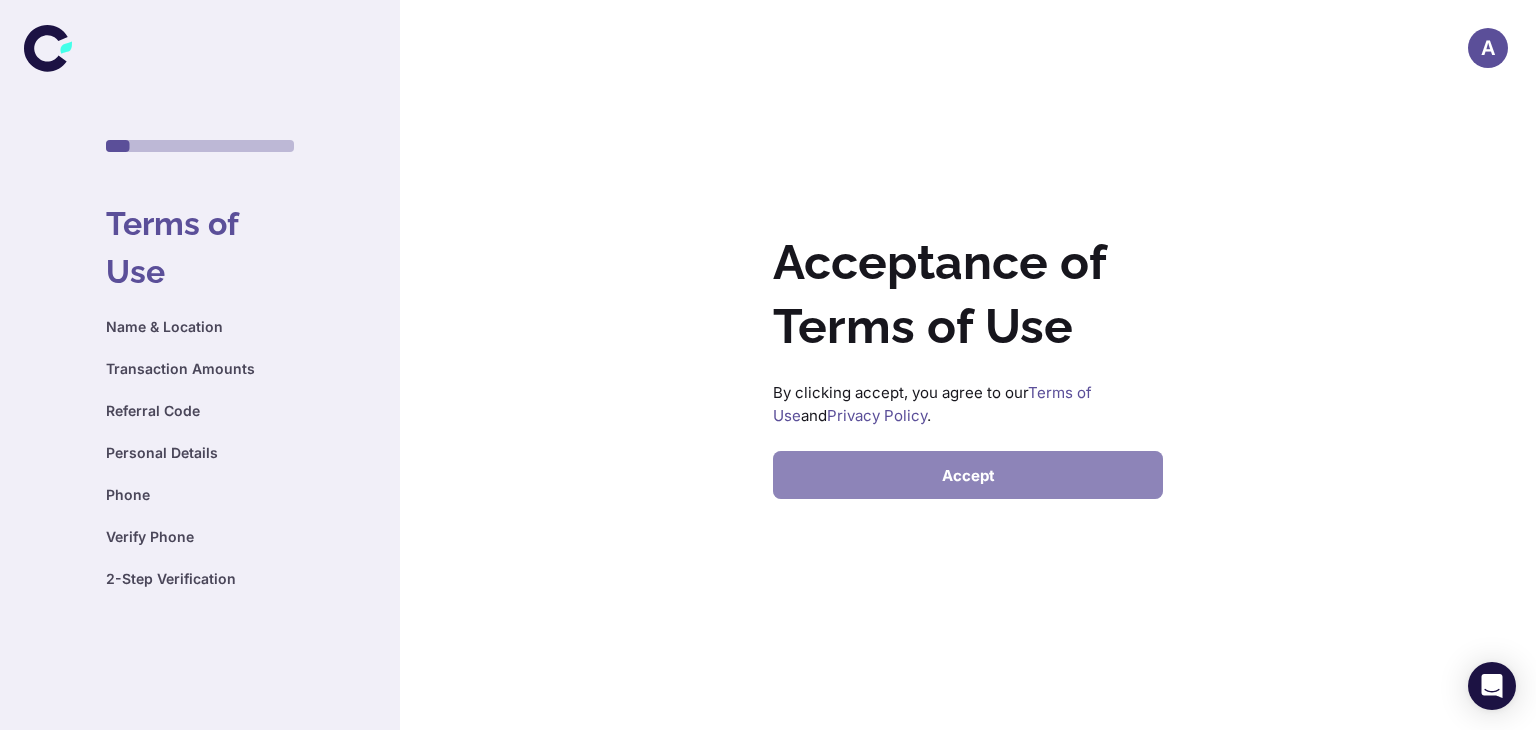 click on "Accept" at bounding box center (968, 475) 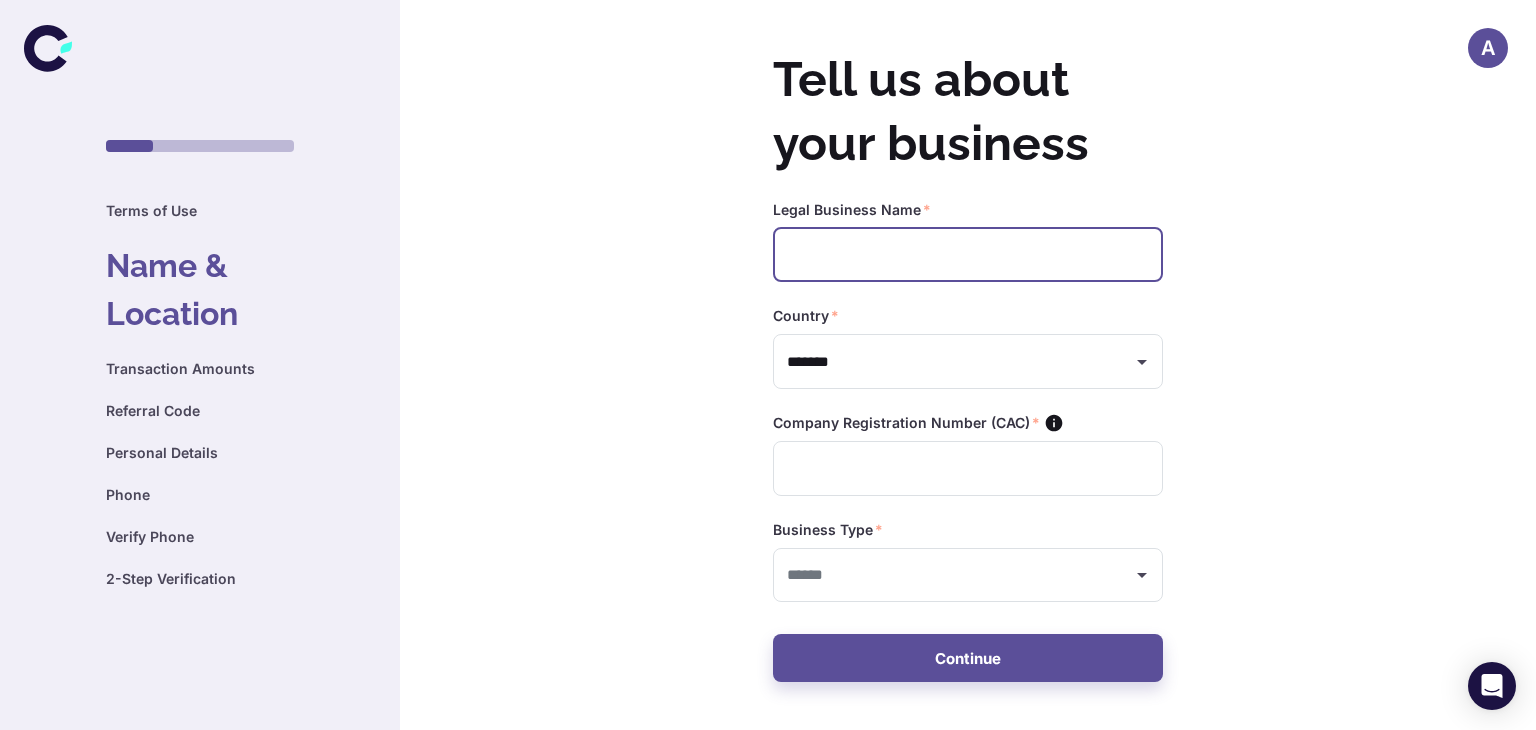click at bounding box center (968, 255) 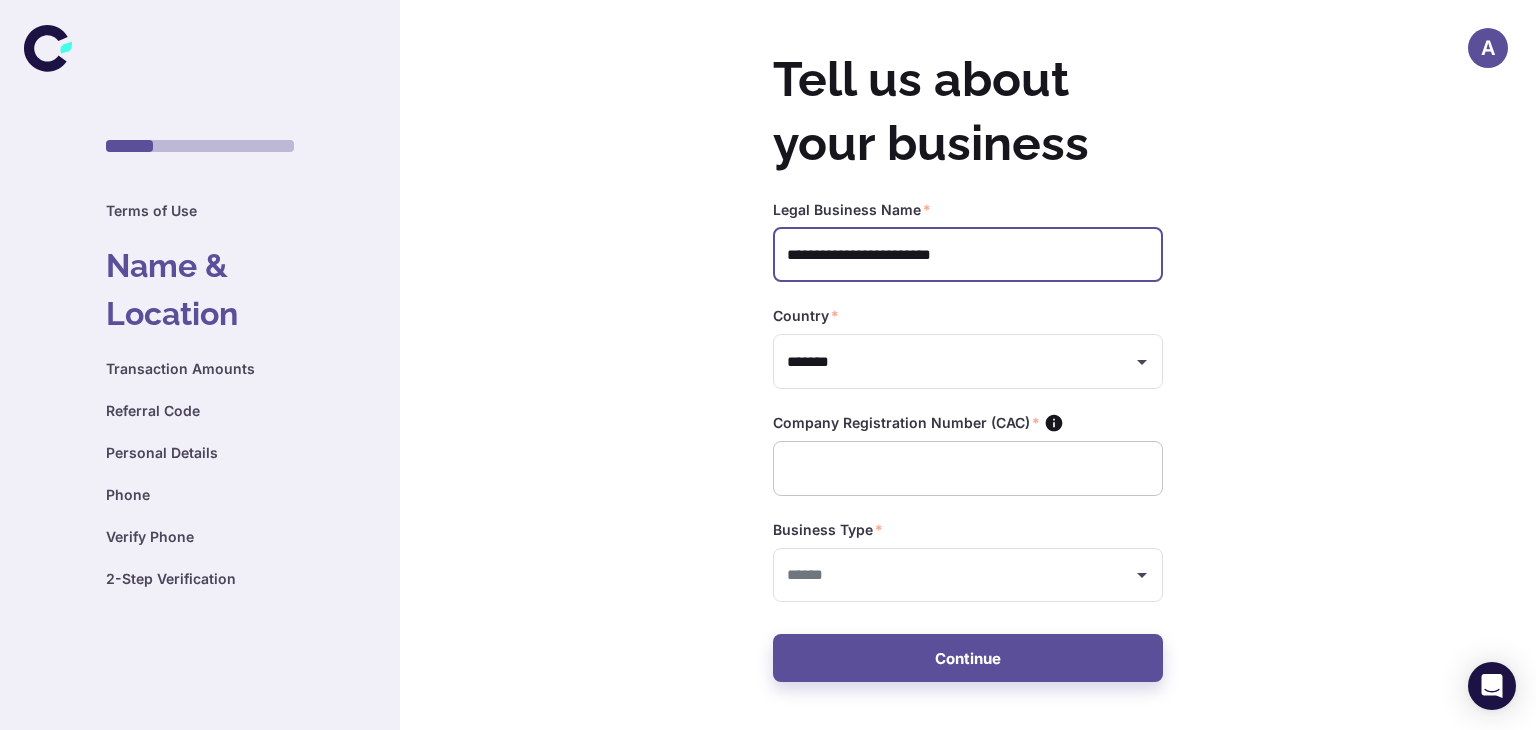 type on "**********" 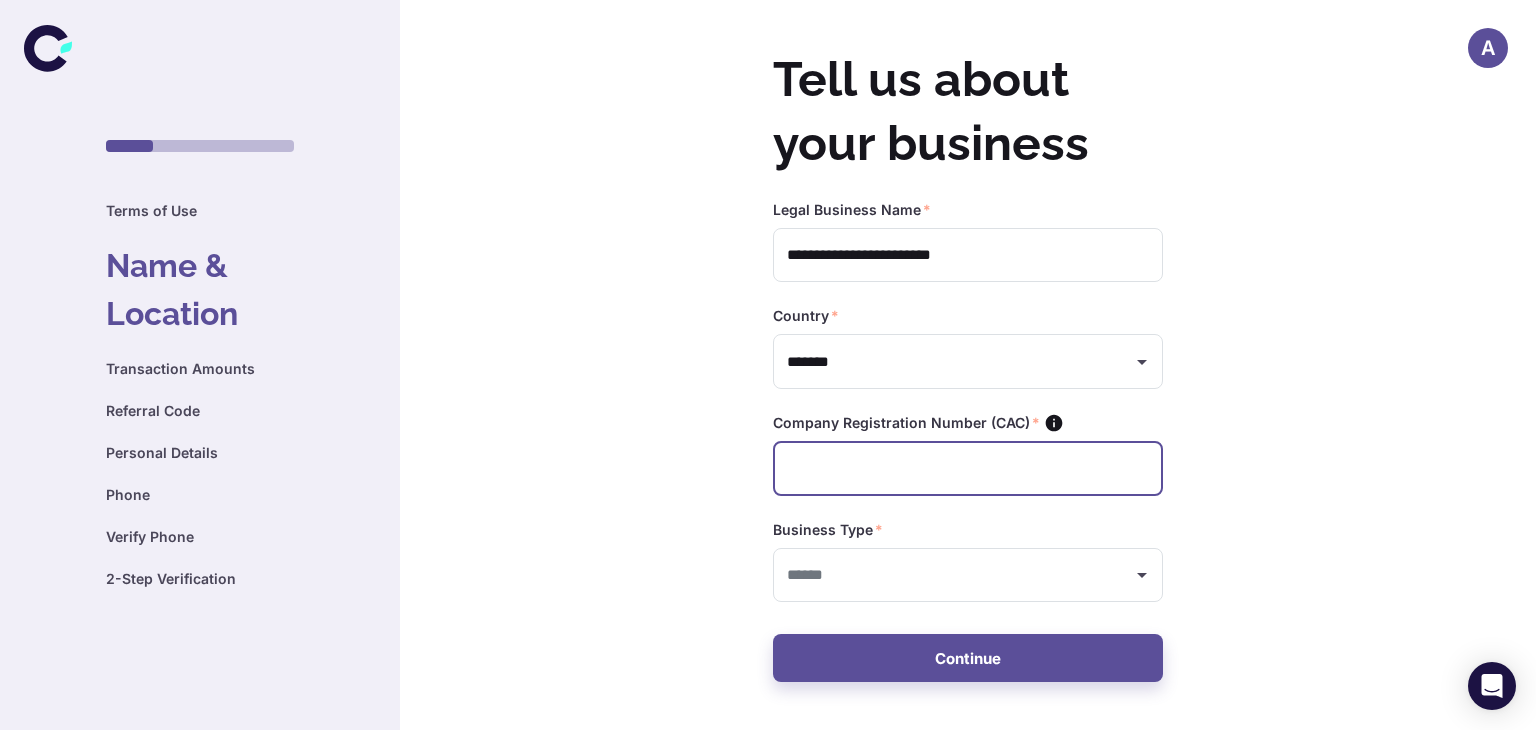 click at bounding box center [968, 468] 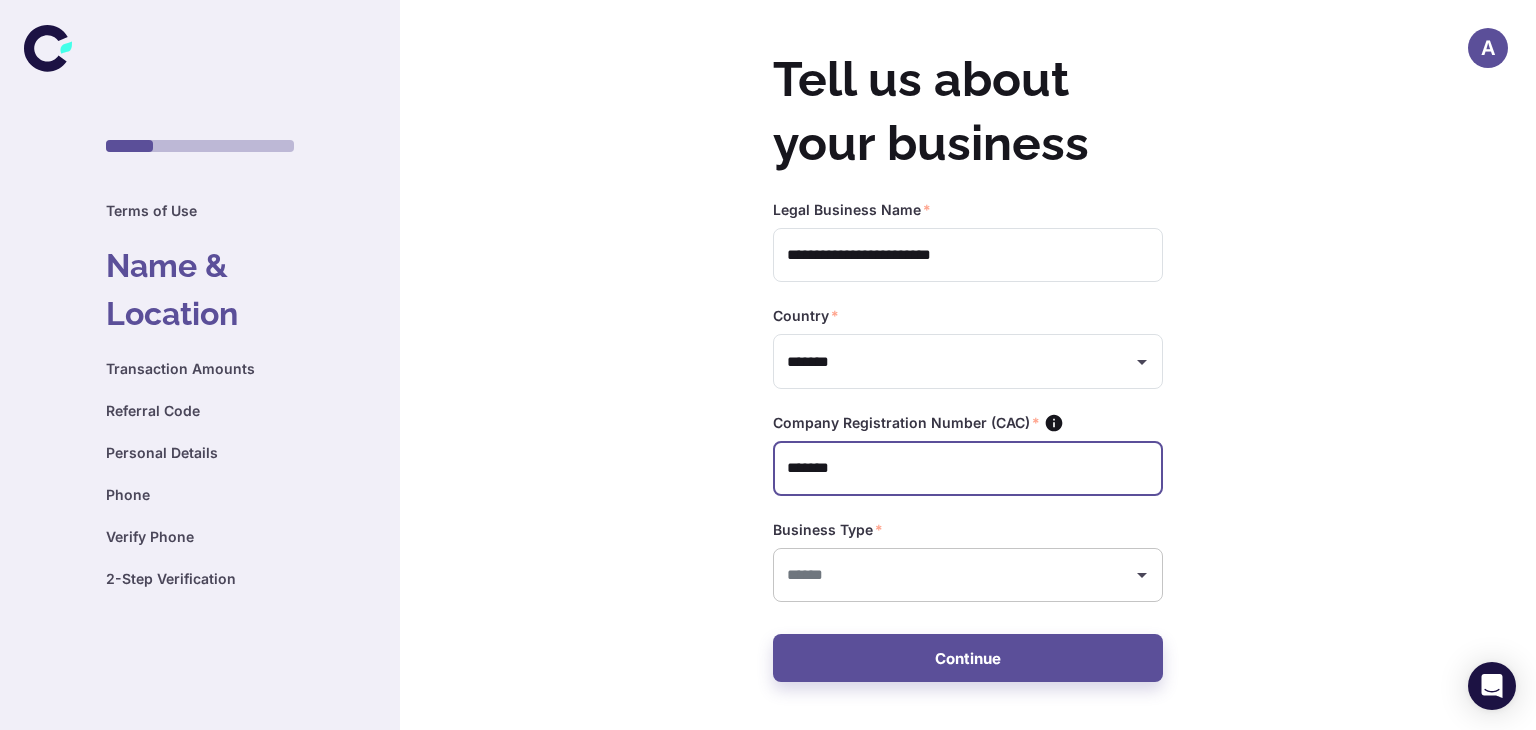 type on "*******" 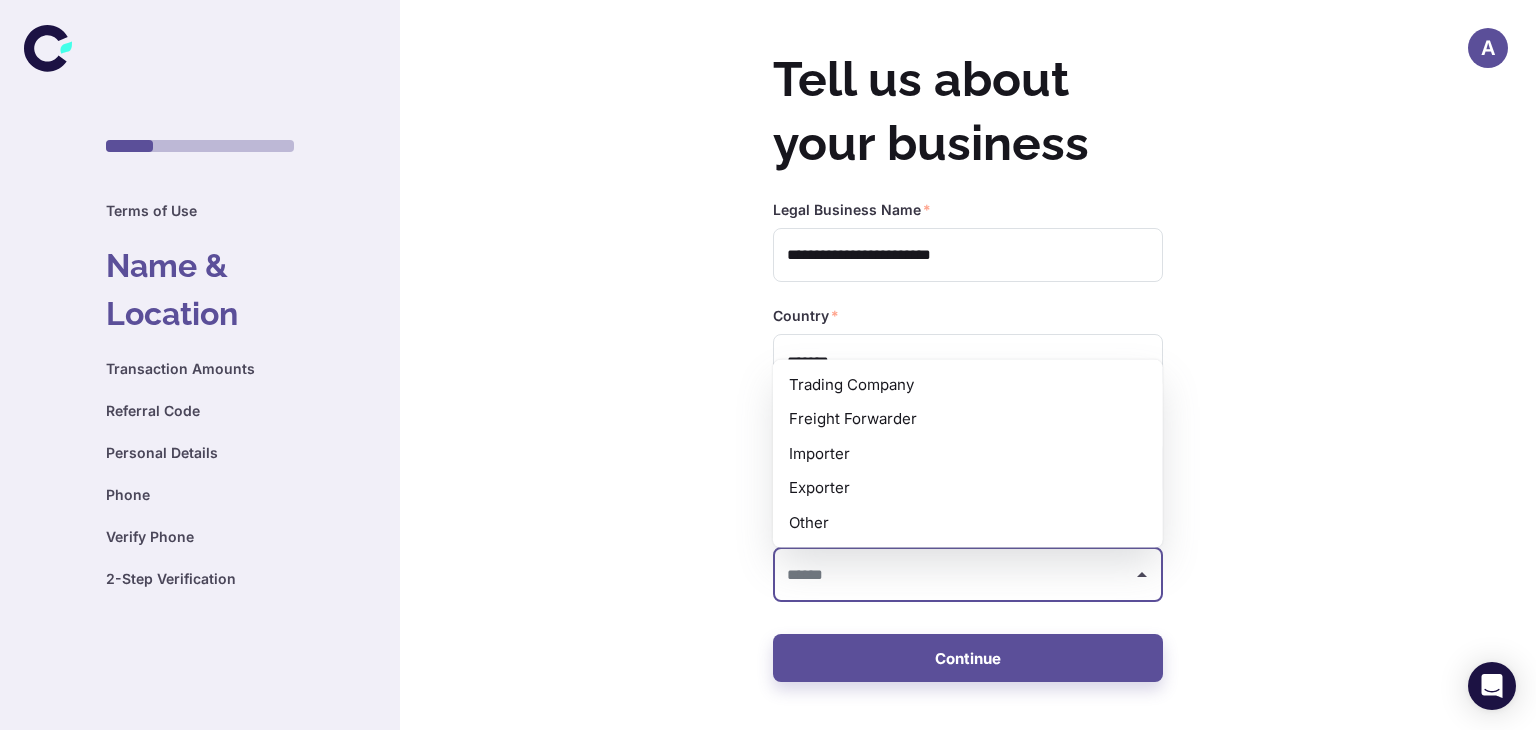 click at bounding box center [953, 575] 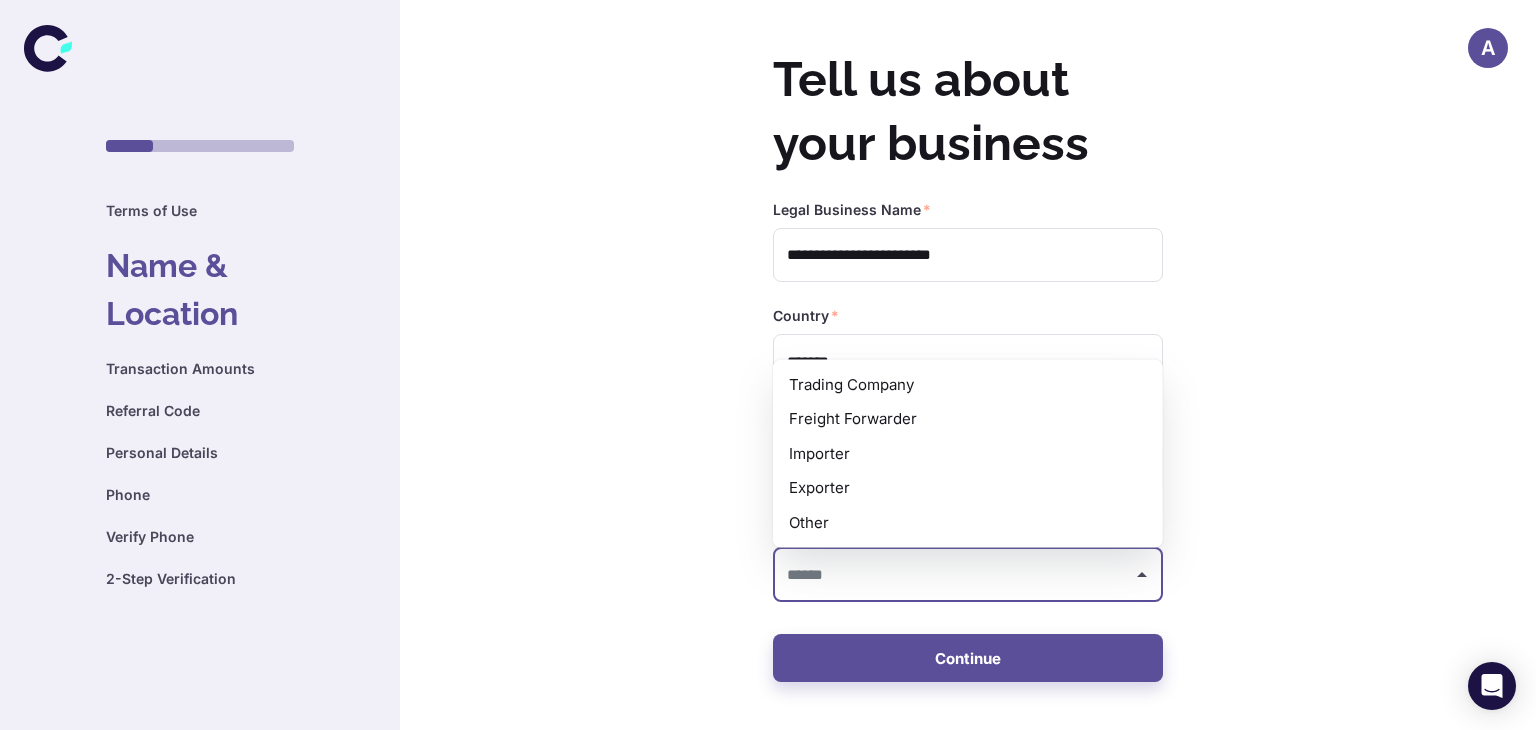 click on "Other" at bounding box center (968, 522) 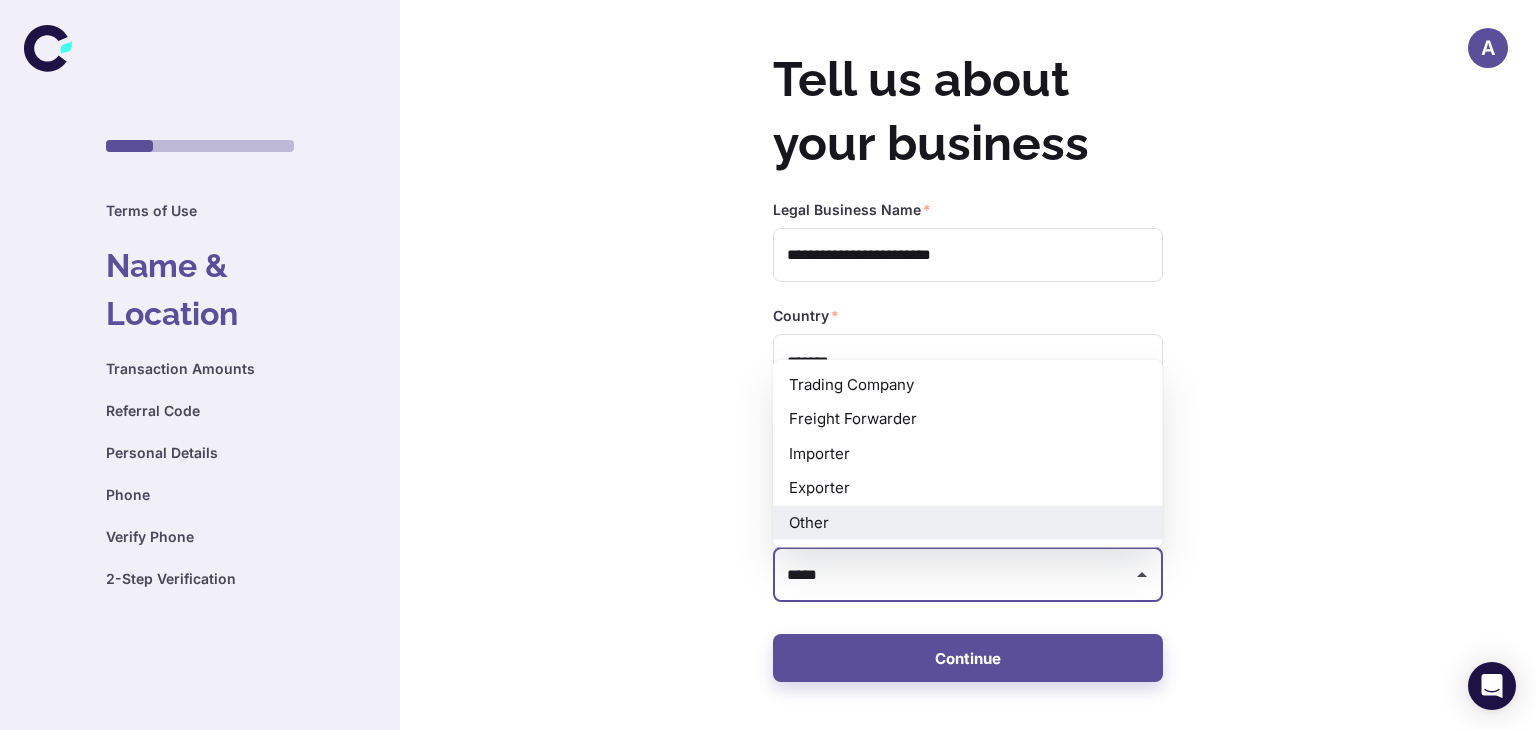 click on "*****" at bounding box center (953, 575) 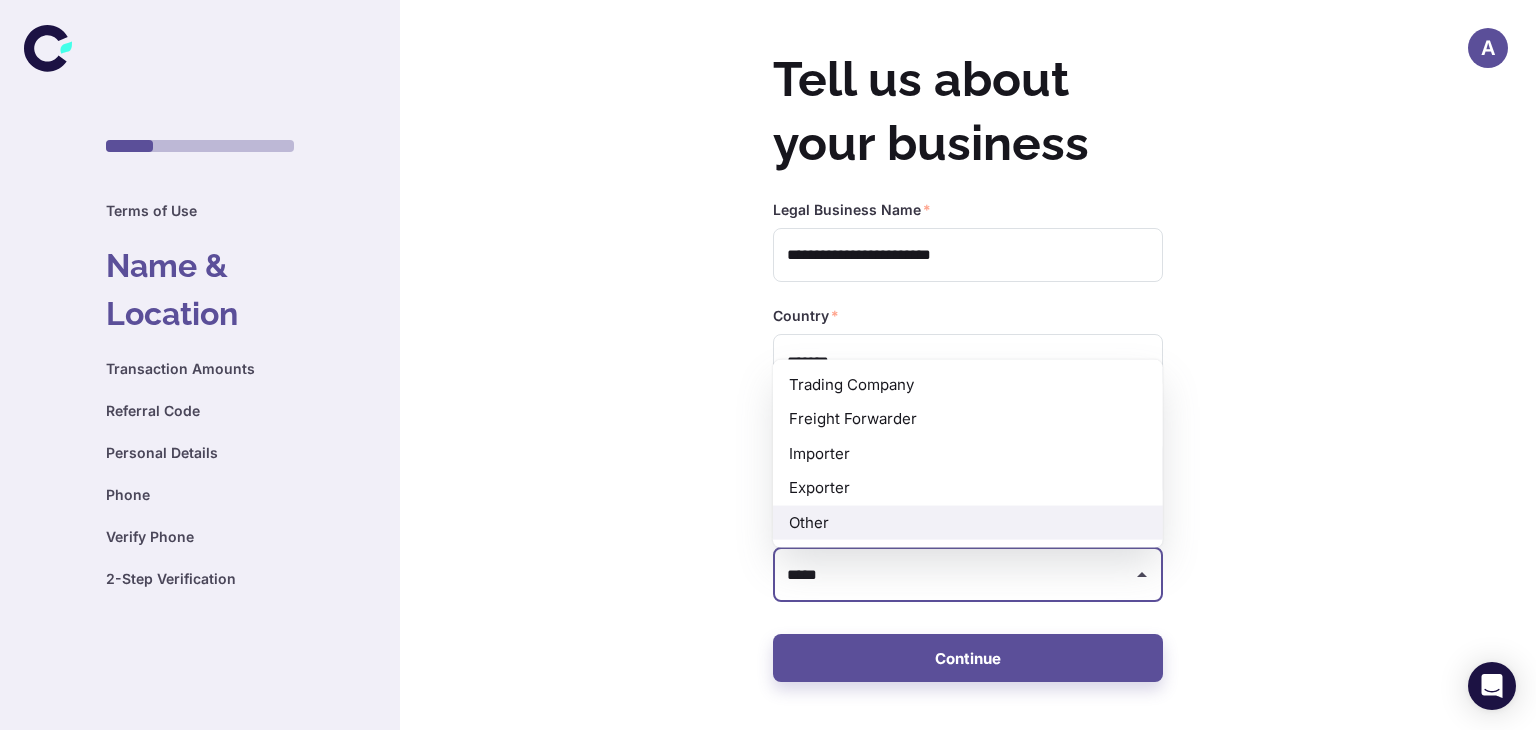 click on "Exporter" at bounding box center [968, 488] 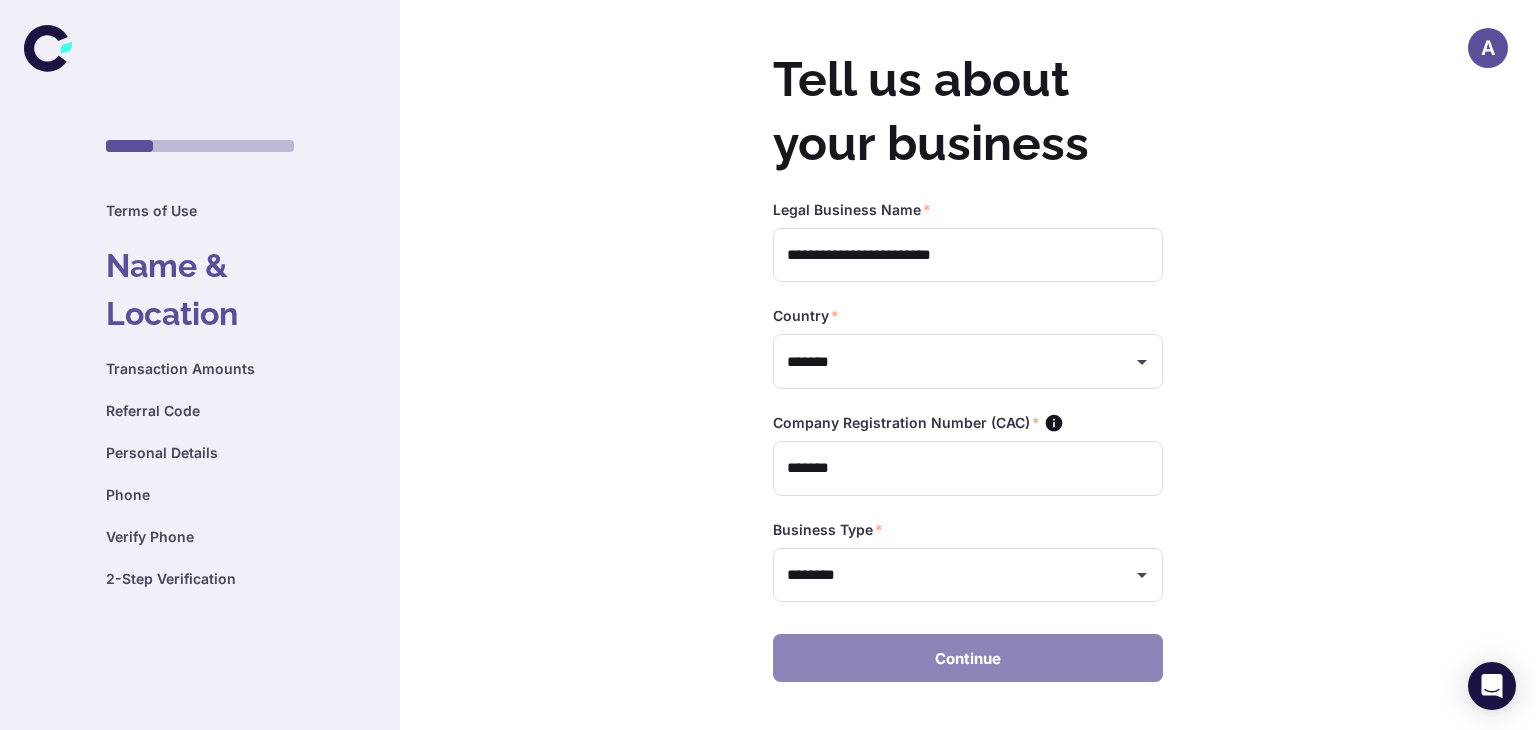 click on "Continue" at bounding box center [968, 658] 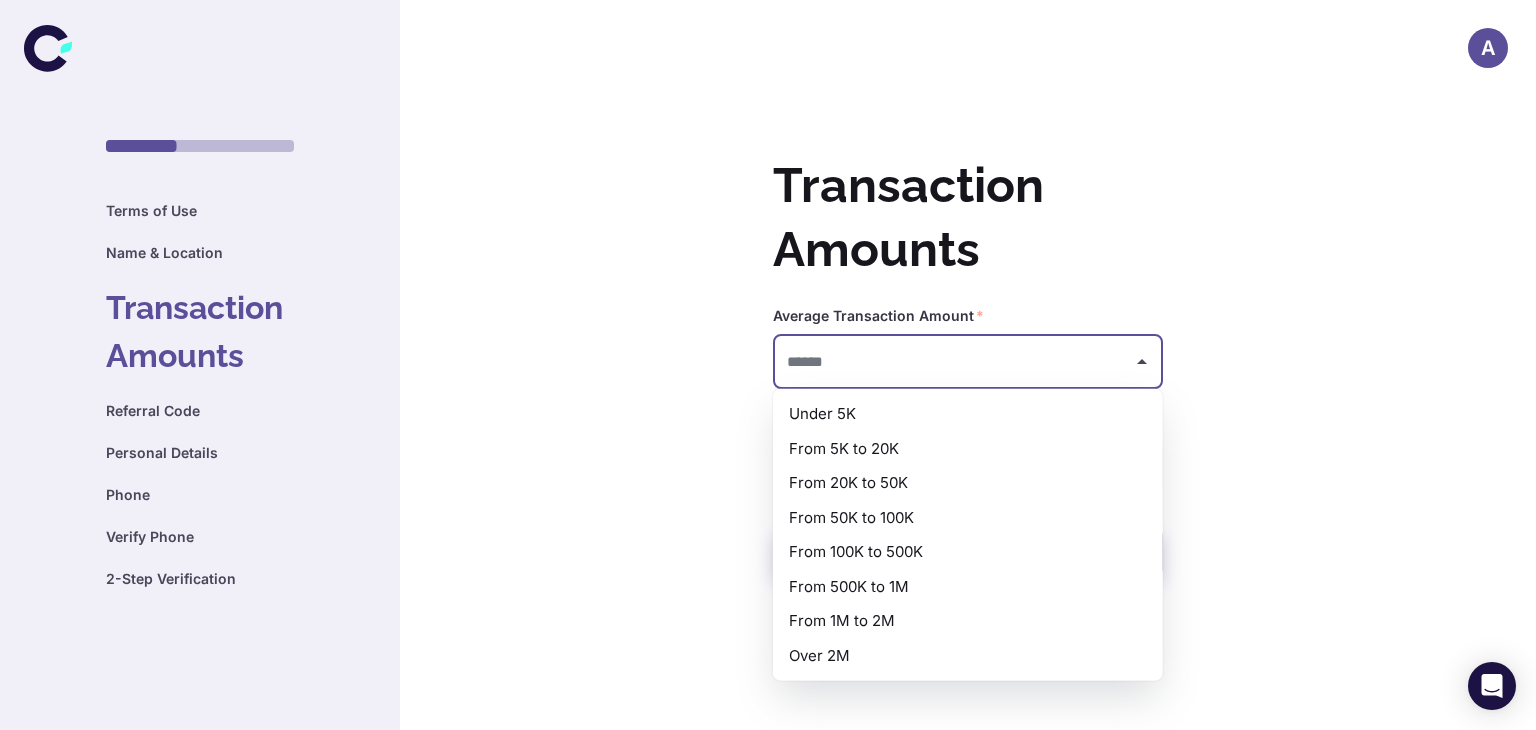 click at bounding box center (953, 361) 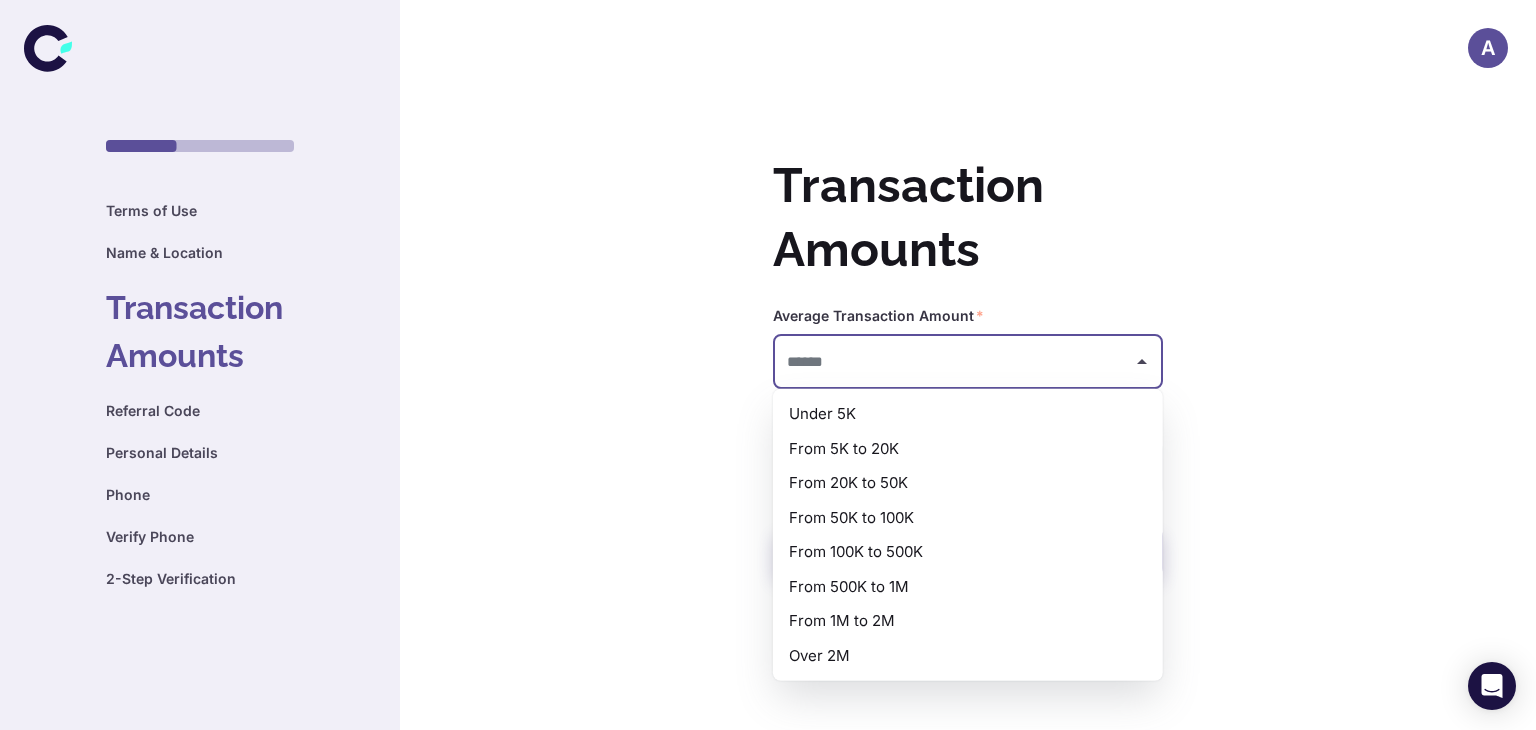 click on "Under 5K" at bounding box center (968, 414) 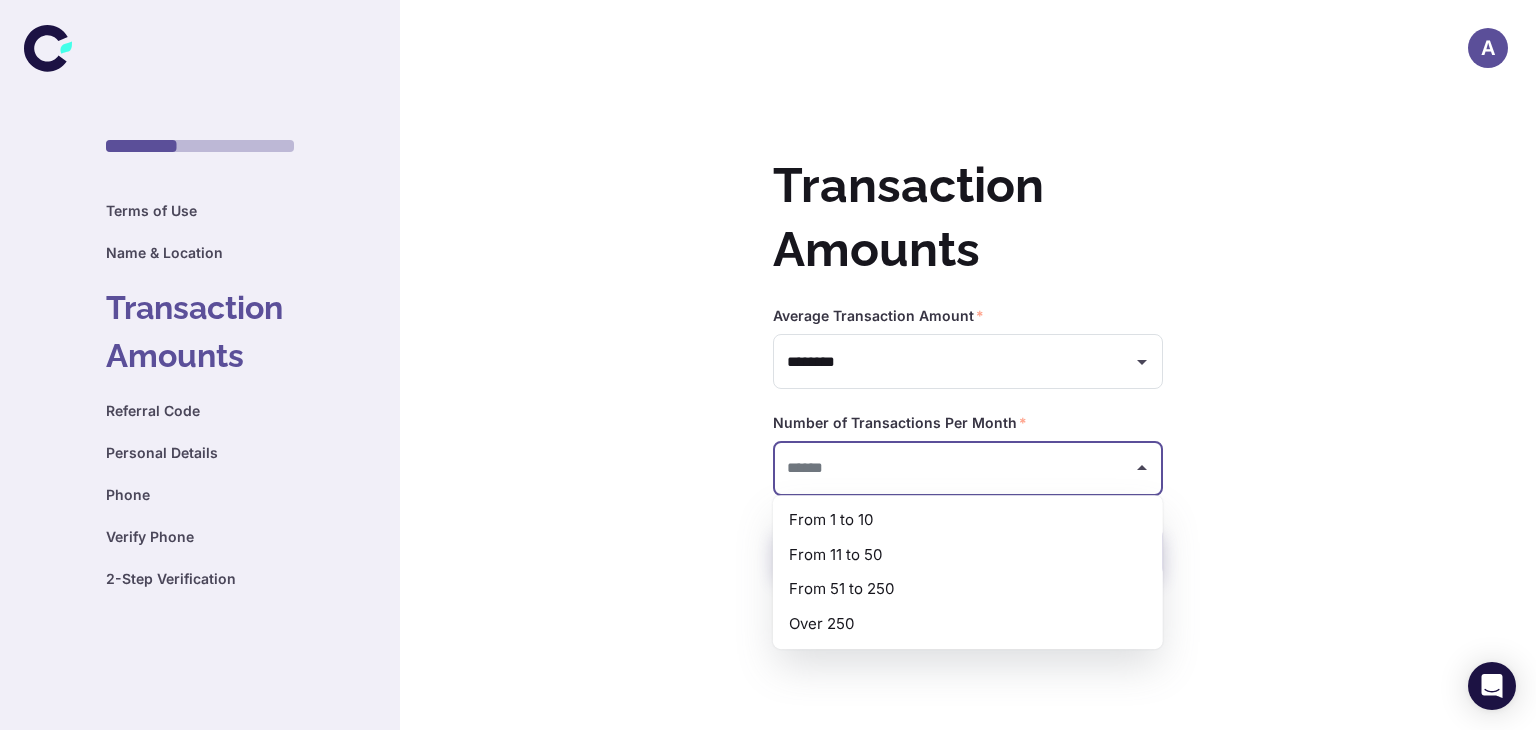 click at bounding box center [953, 468] 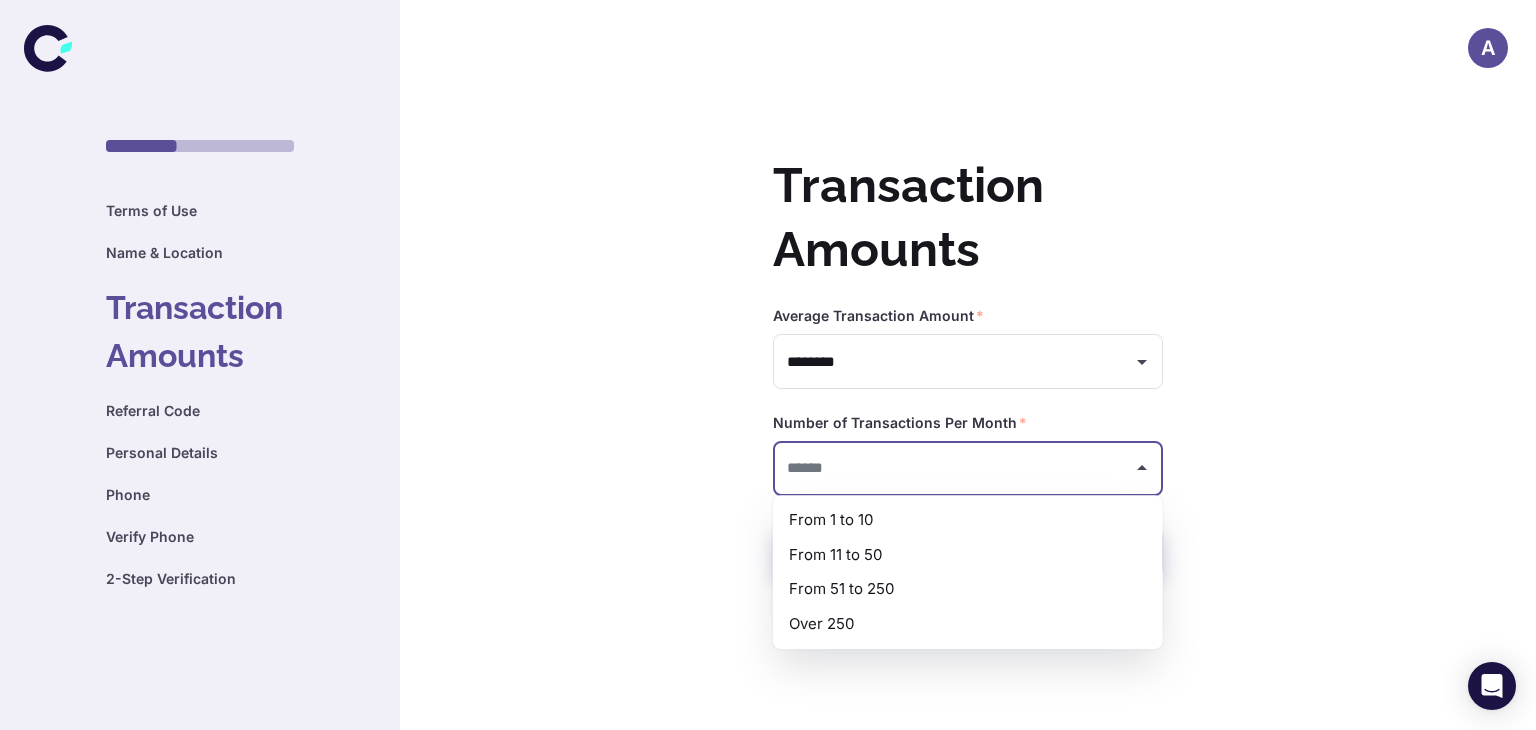 click on "From 1 to 10" at bounding box center [968, 520] 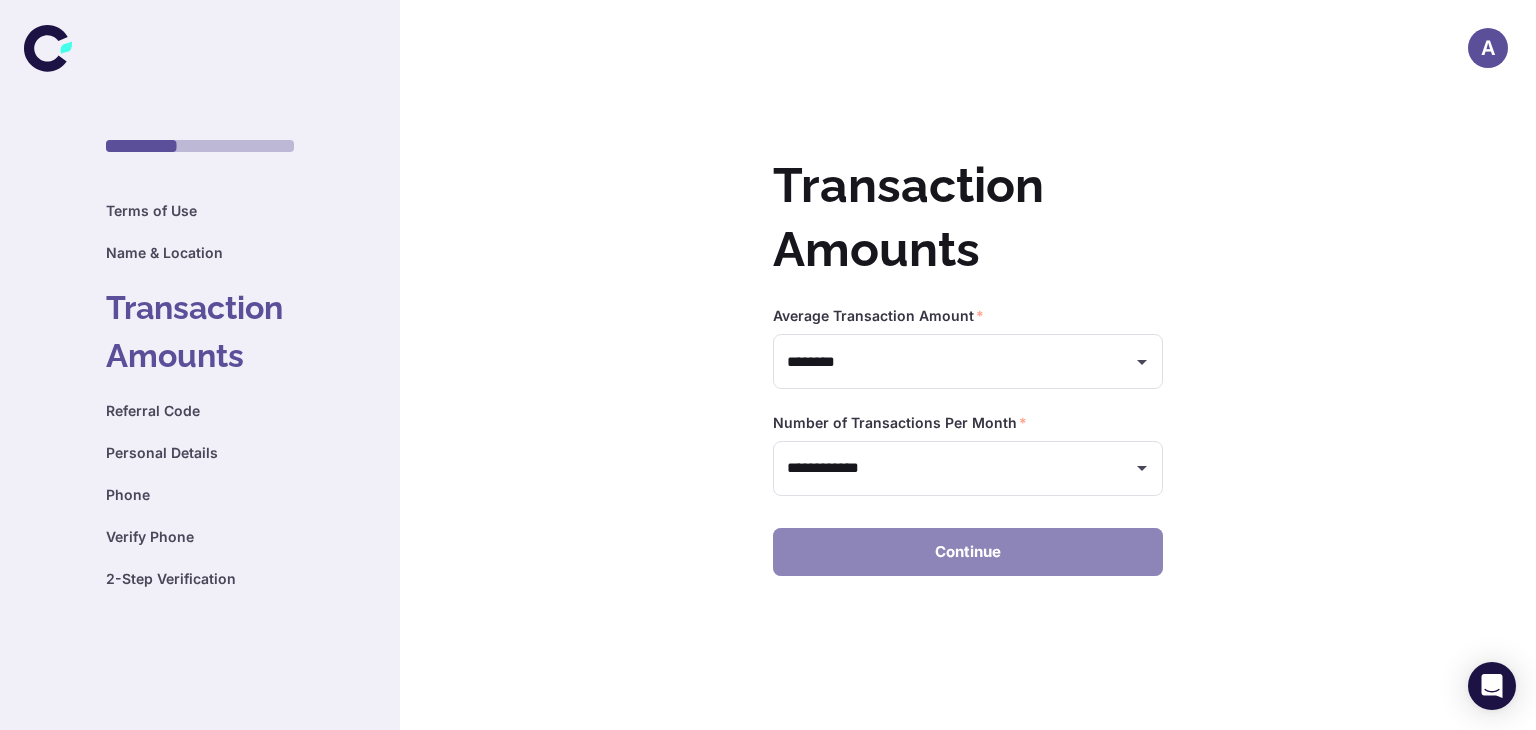 click on "Continue" at bounding box center (968, 552) 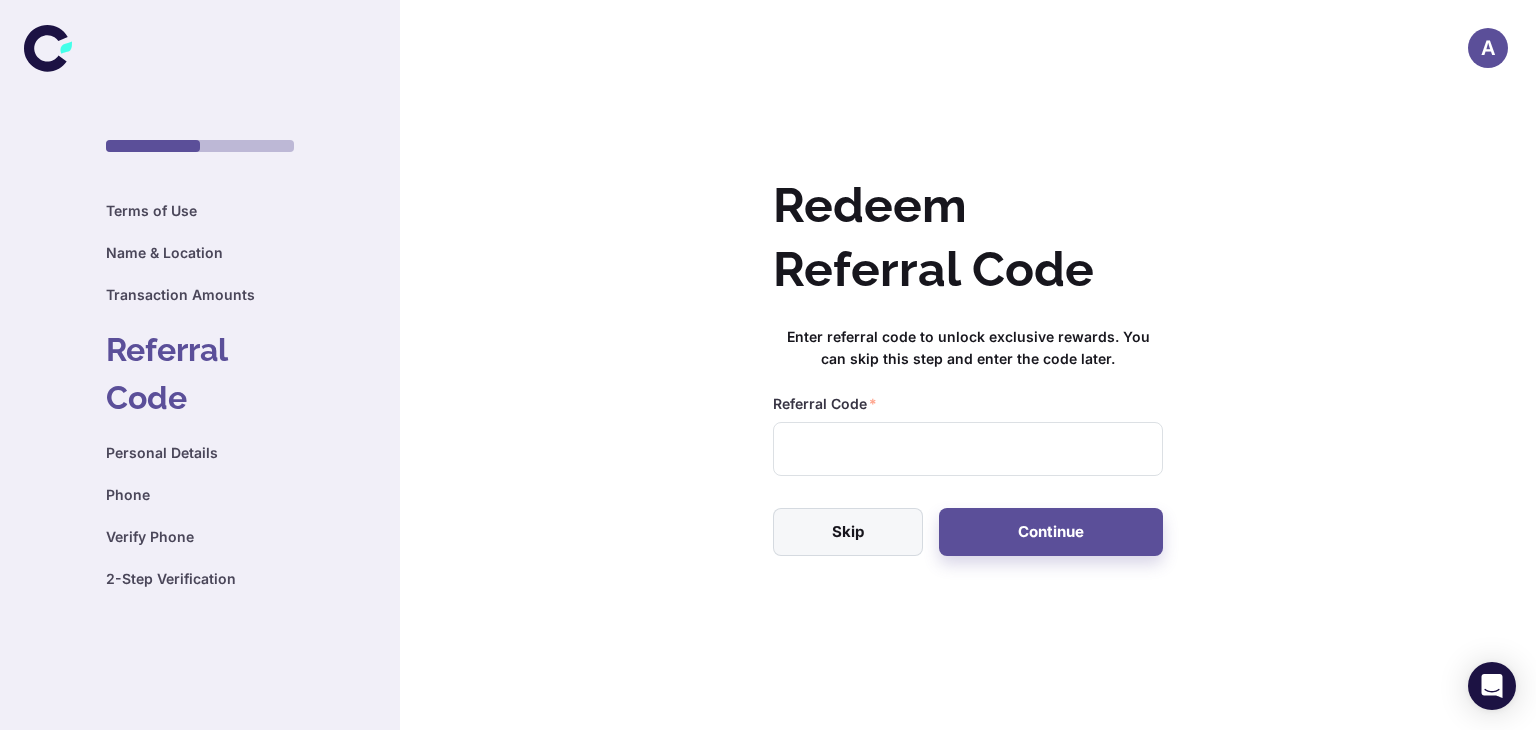 click on "Skip" at bounding box center [848, 532] 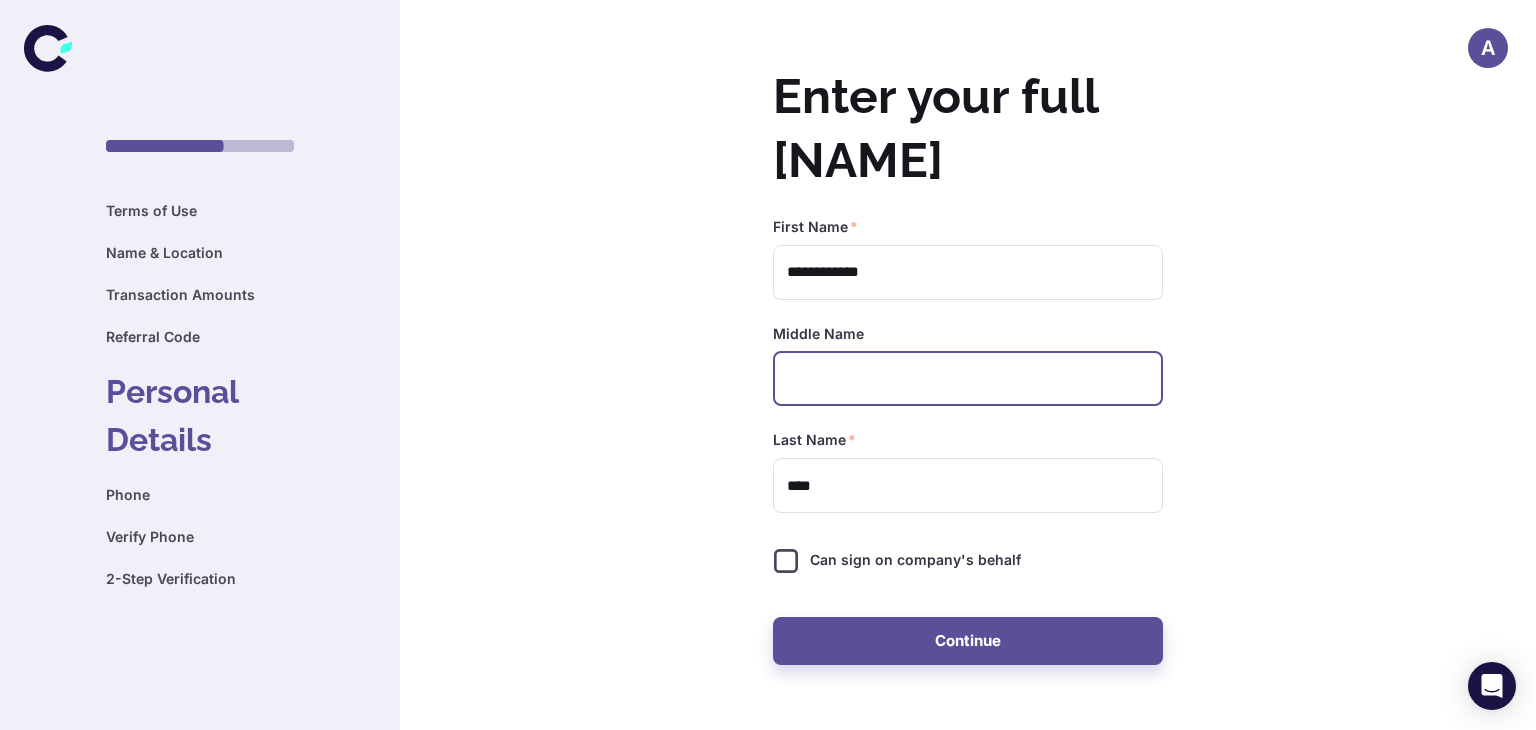 click at bounding box center [968, 379] 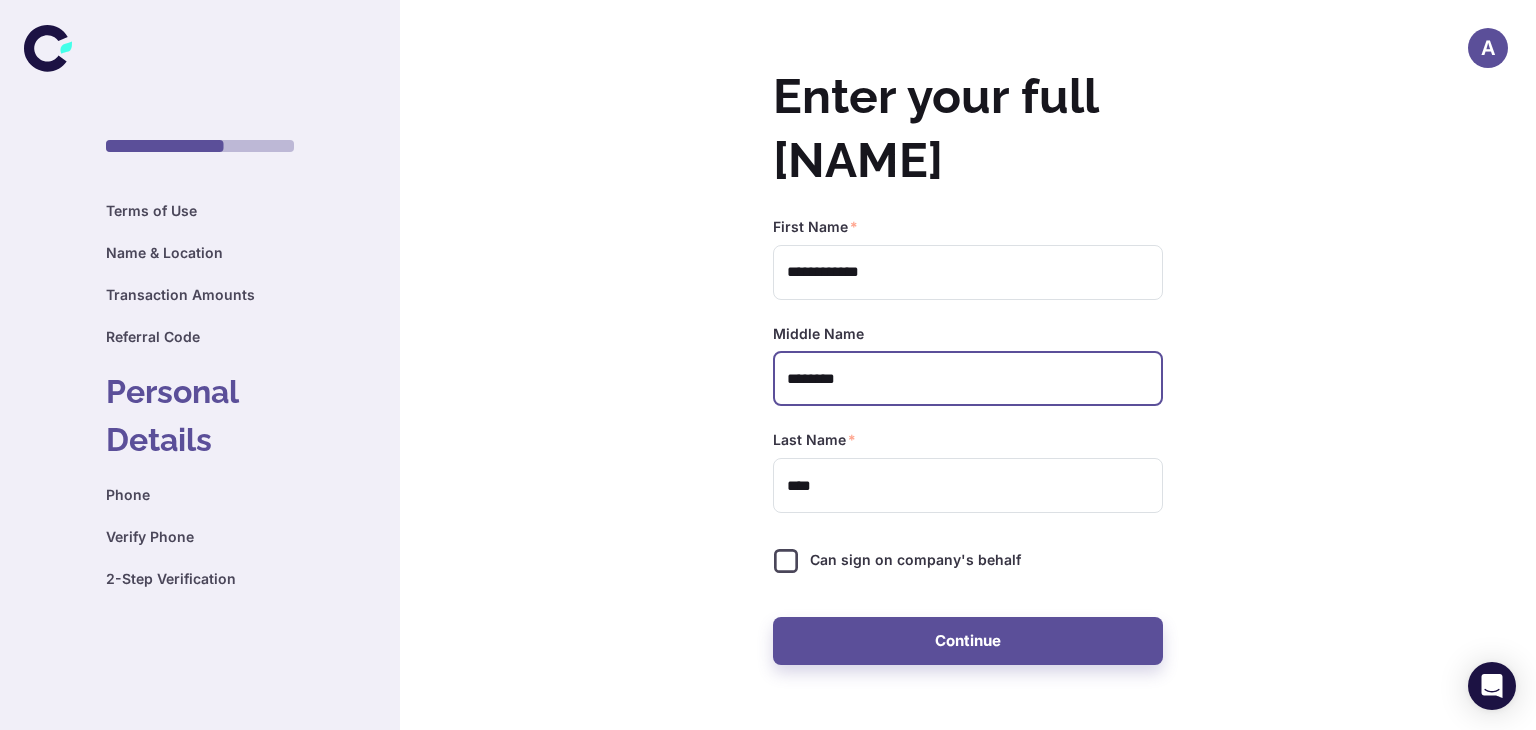 type on "********" 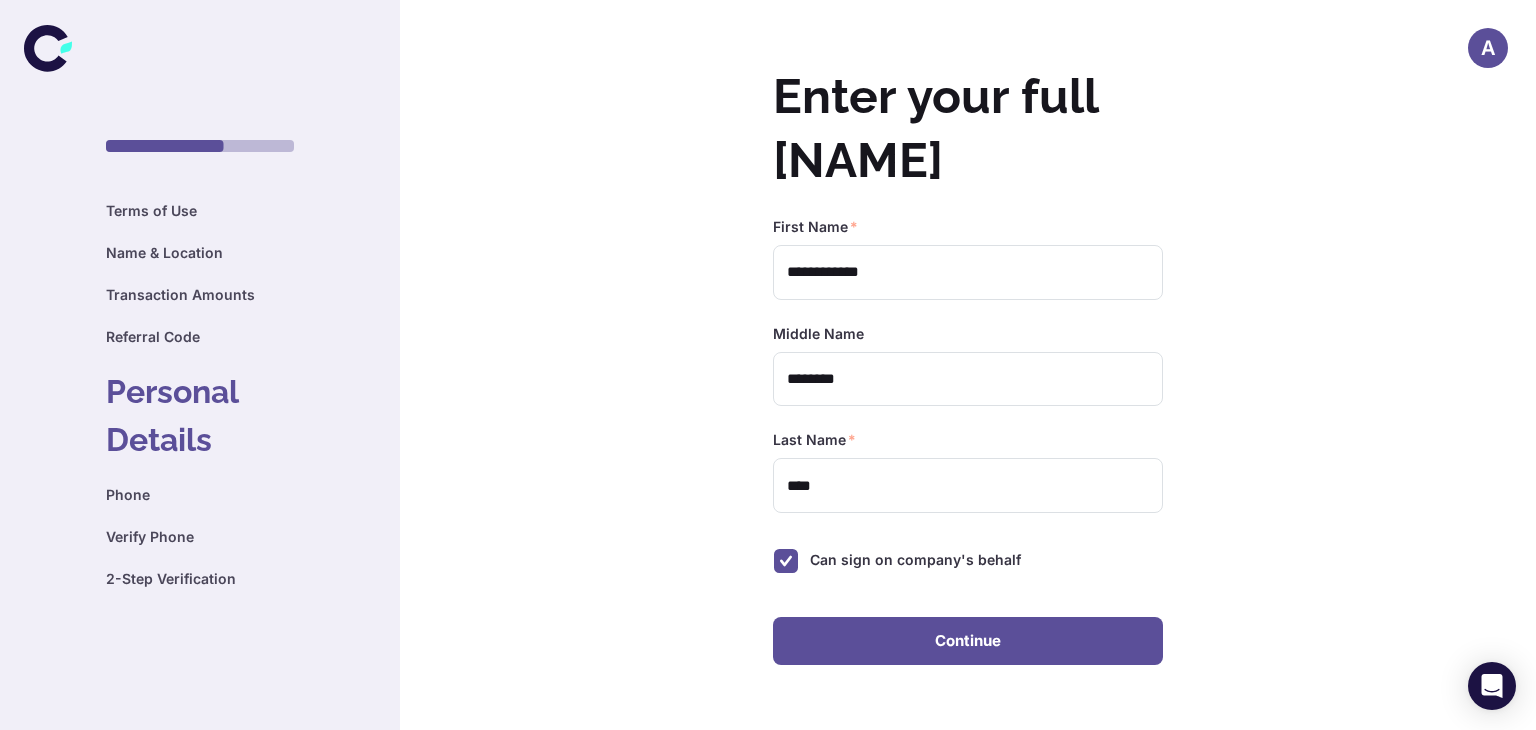 click on "Continue" at bounding box center [968, 641] 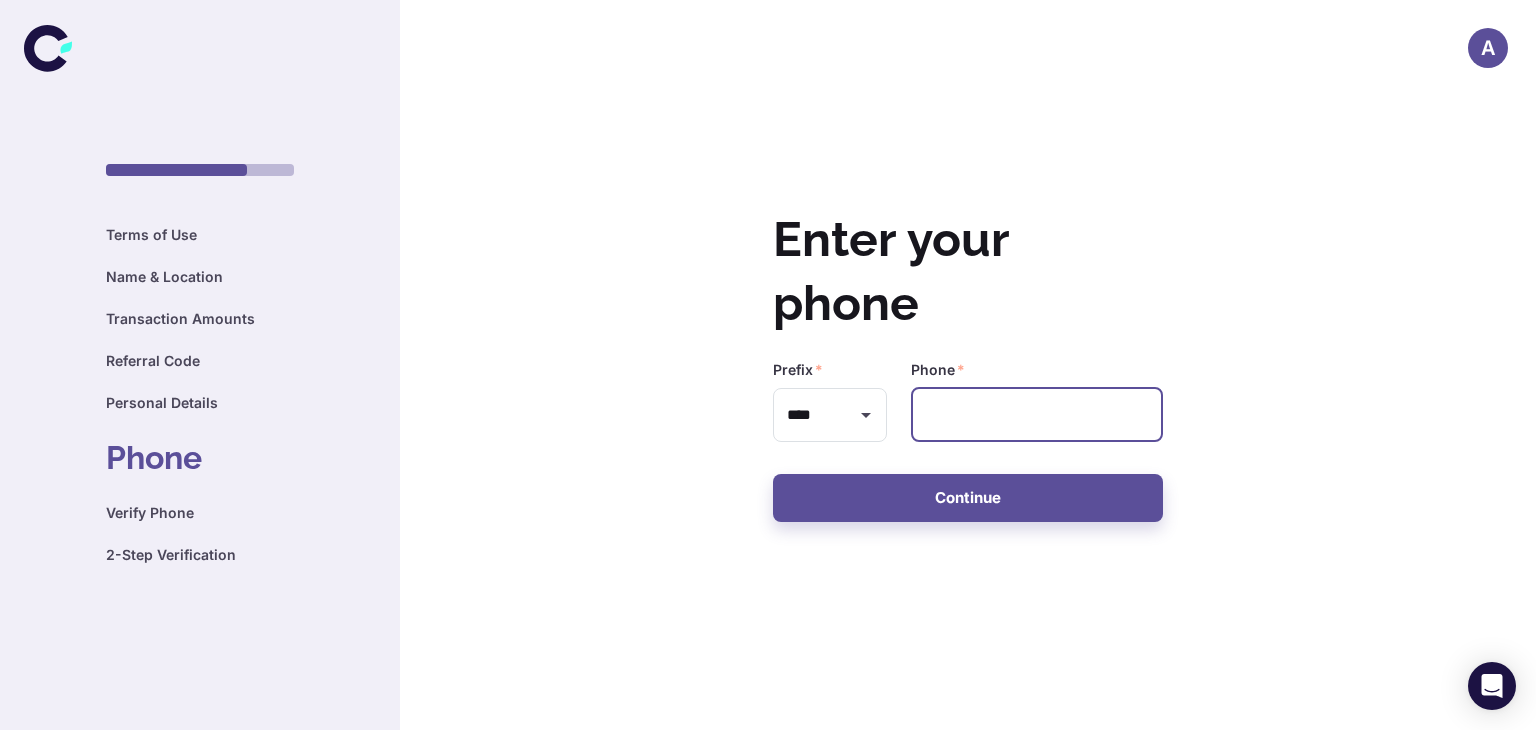 click at bounding box center (1037, 415) 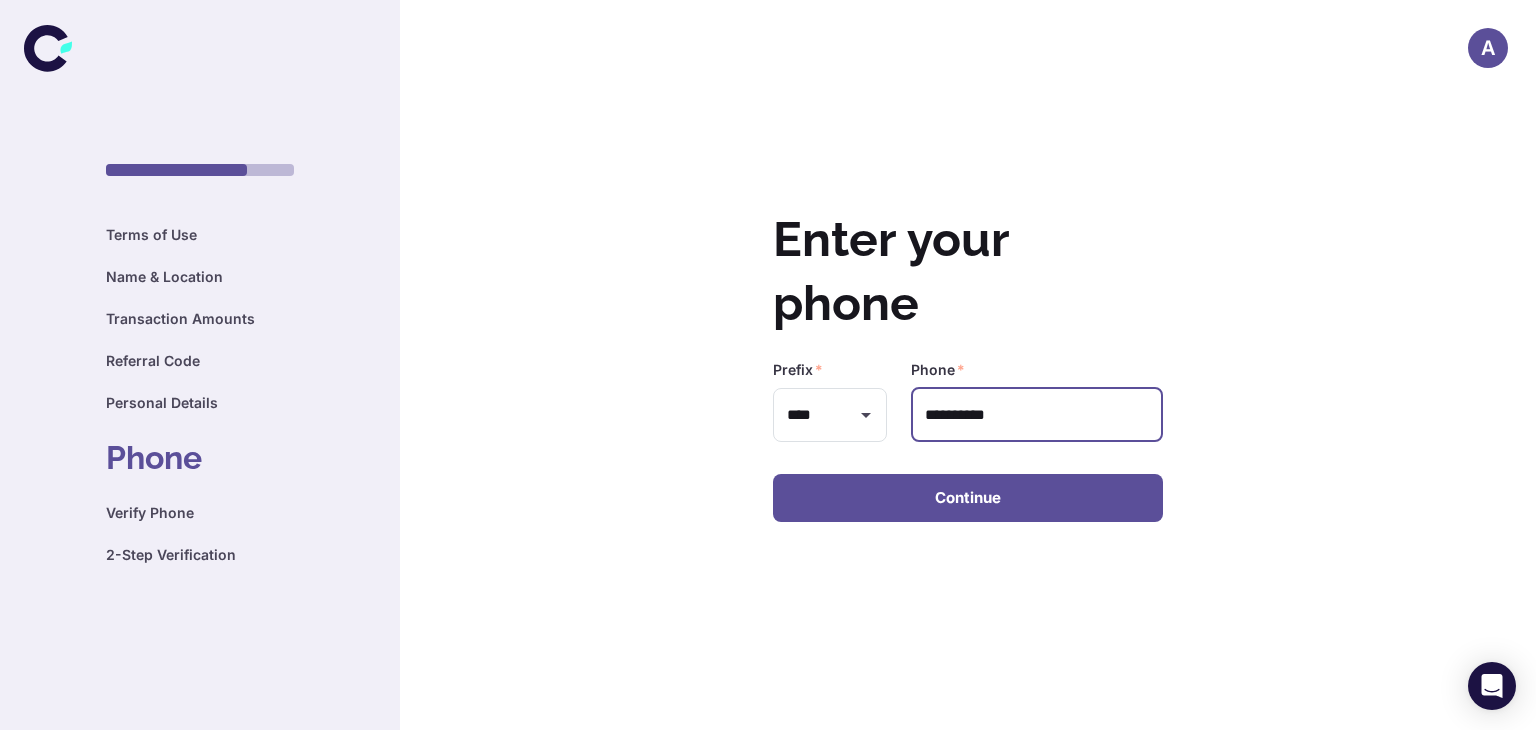 type on "**********" 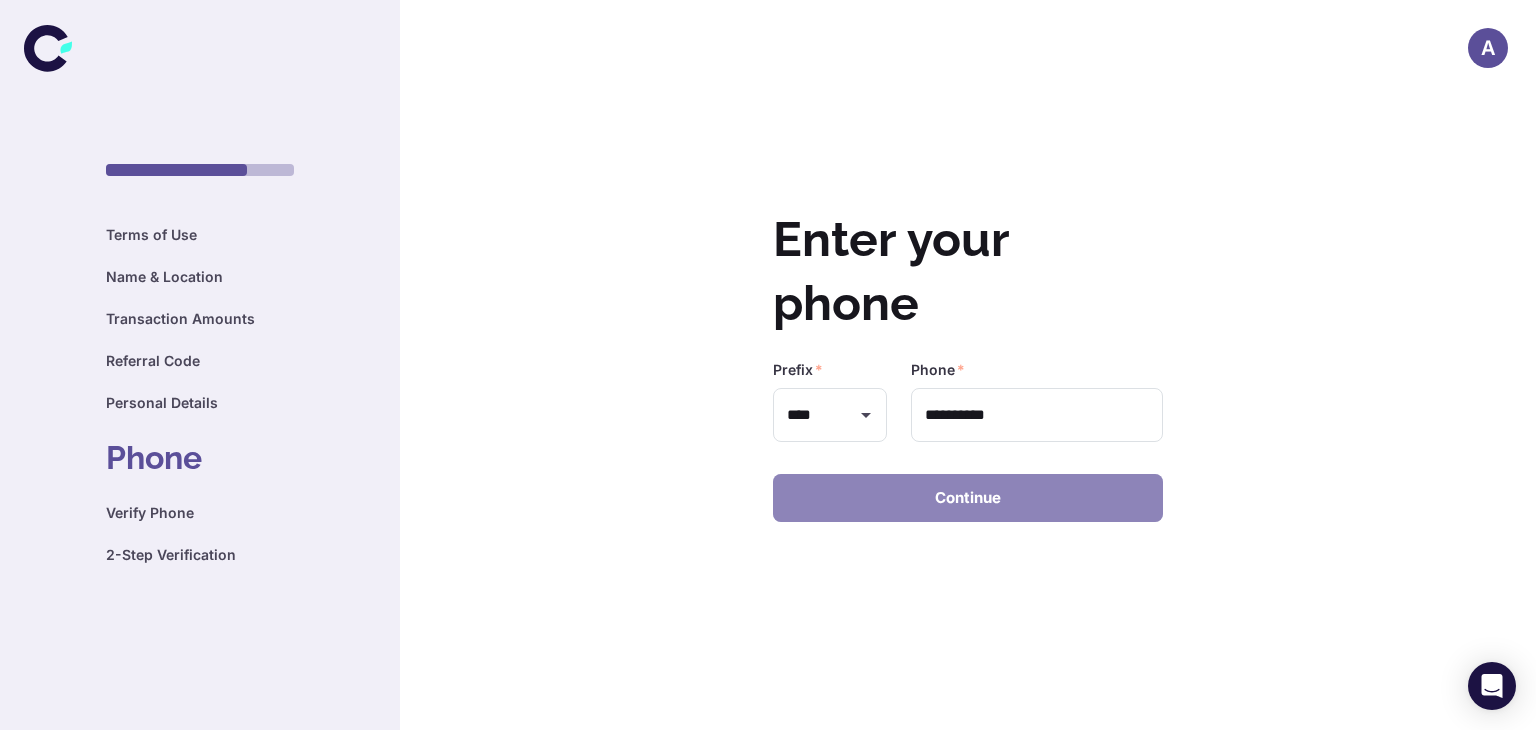 click on "Continue" at bounding box center [968, 498] 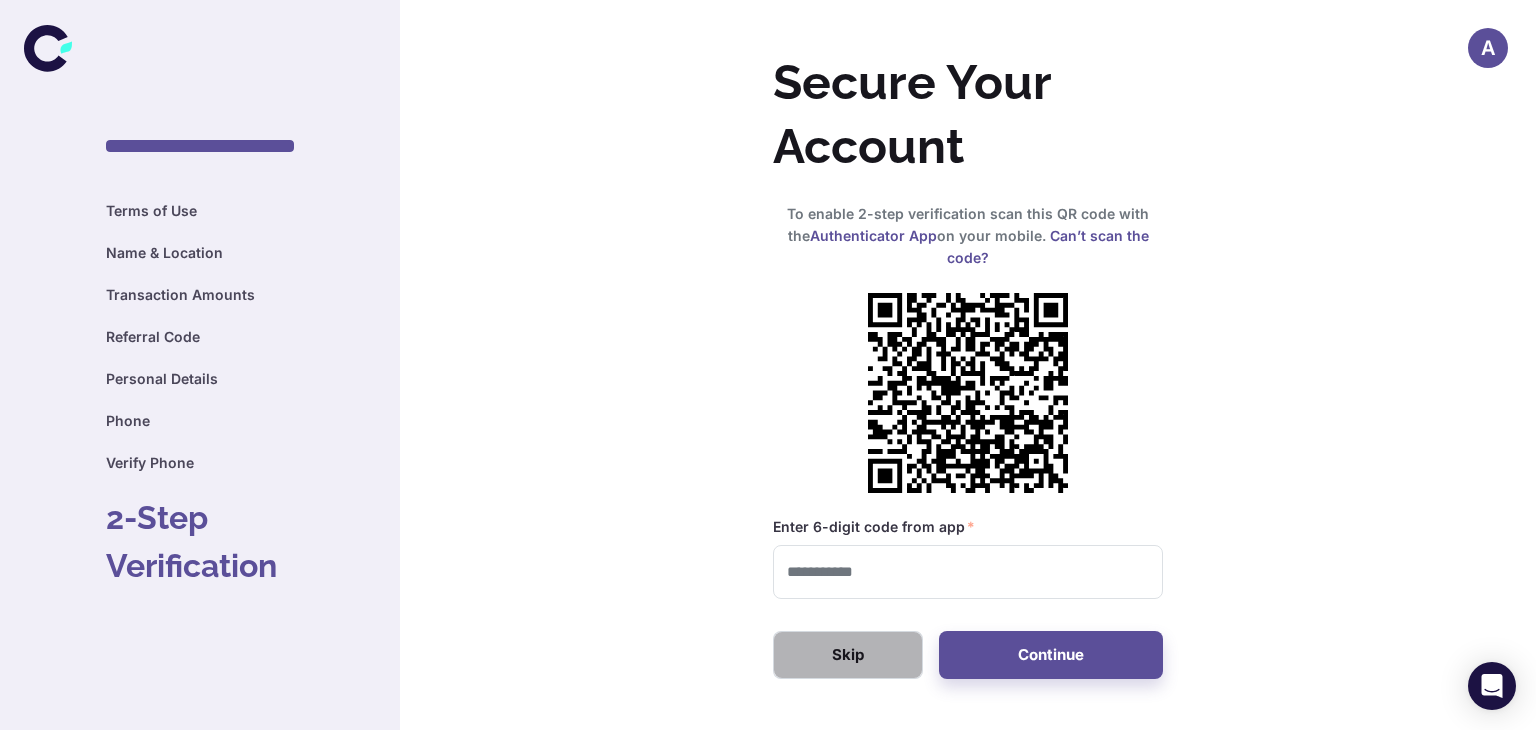 click on "Skip" at bounding box center [848, 655] 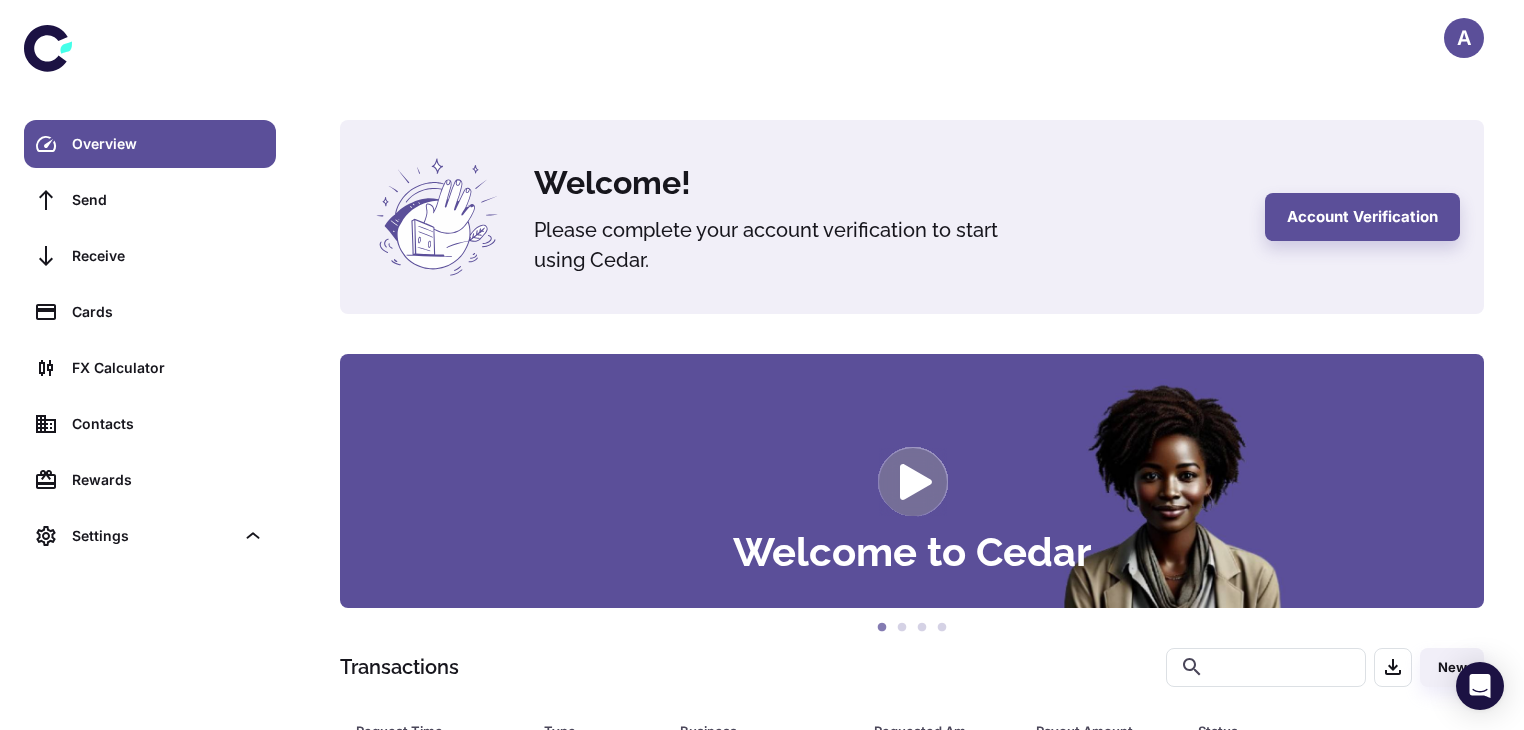 scroll, scrollTop: 216, scrollLeft: 0, axis: vertical 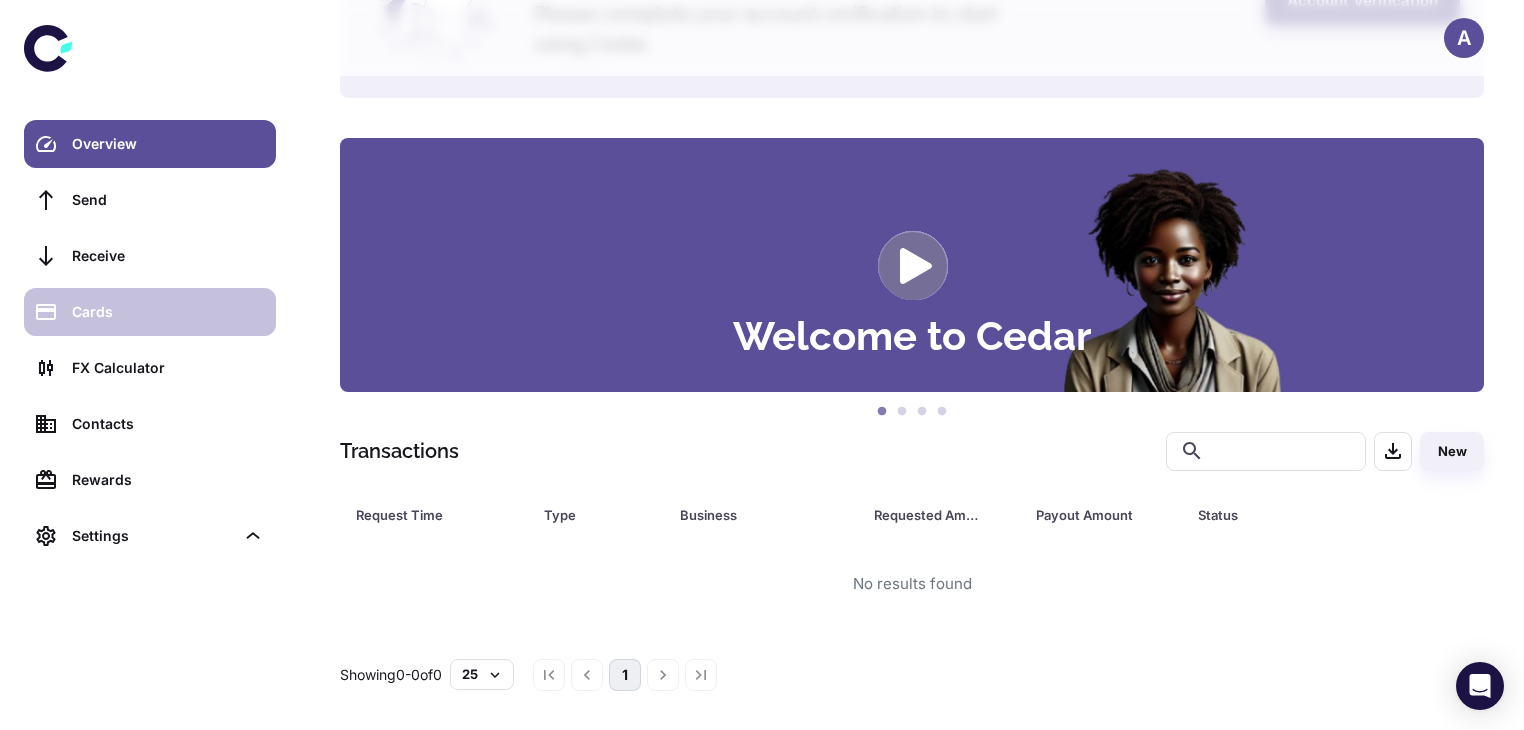 click on "Cards" at bounding box center [150, 312] 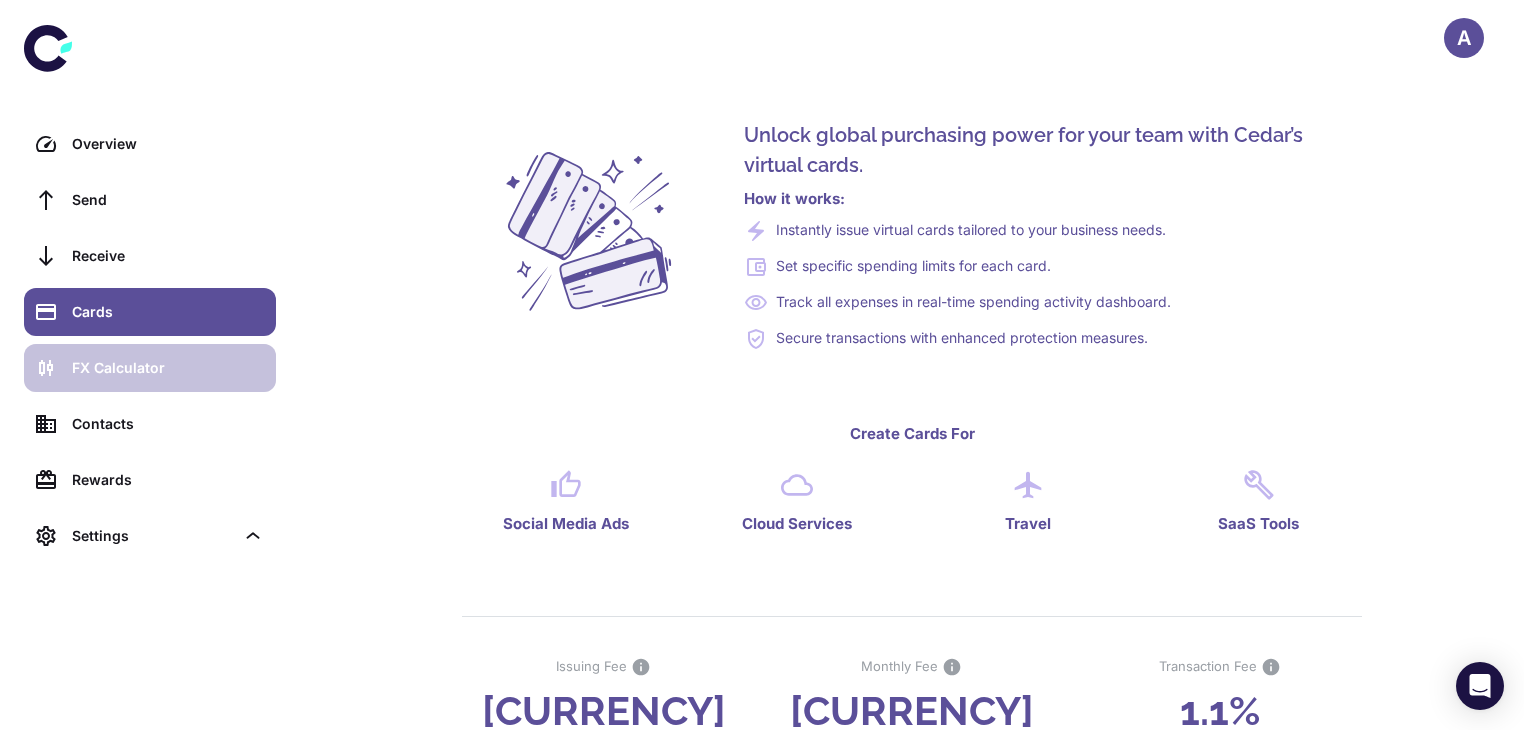 click on "FX Calculator" at bounding box center (168, 368) 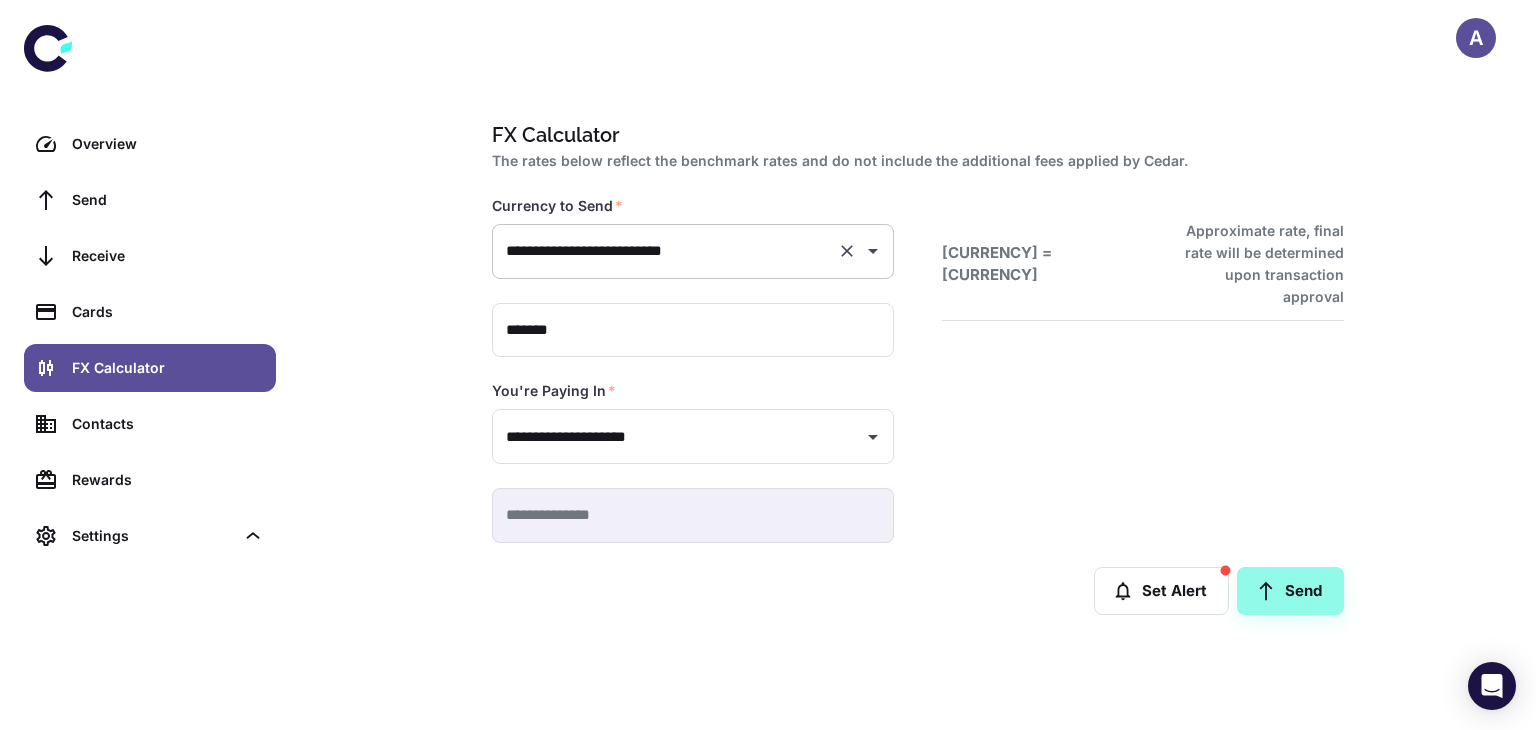 click on "**********" at bounding box center (665, 251) 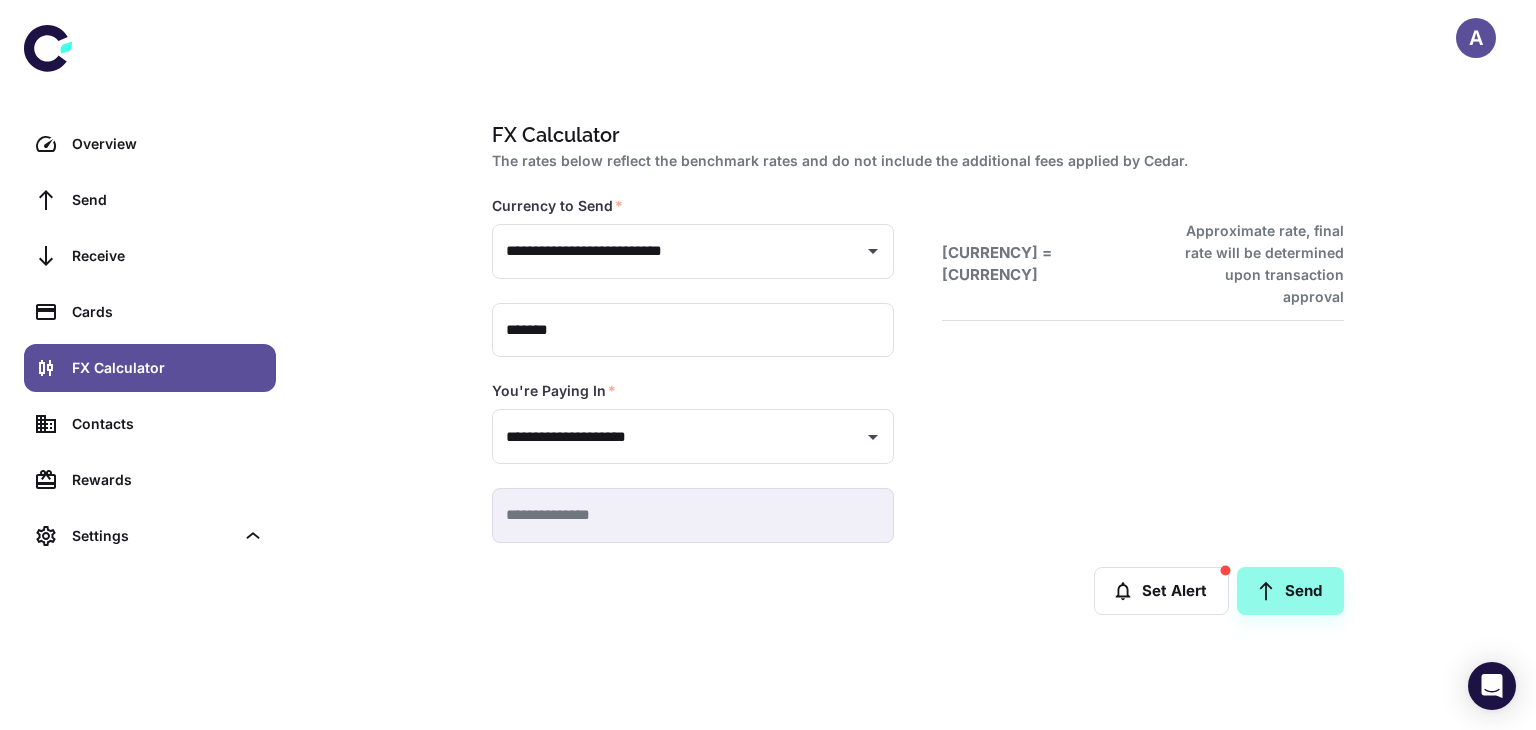 click on "[CURRENCY] - [CURRENCY] Approximate rate, final rate will be determined upon transaction approval" at bounding box center (1119, 345) 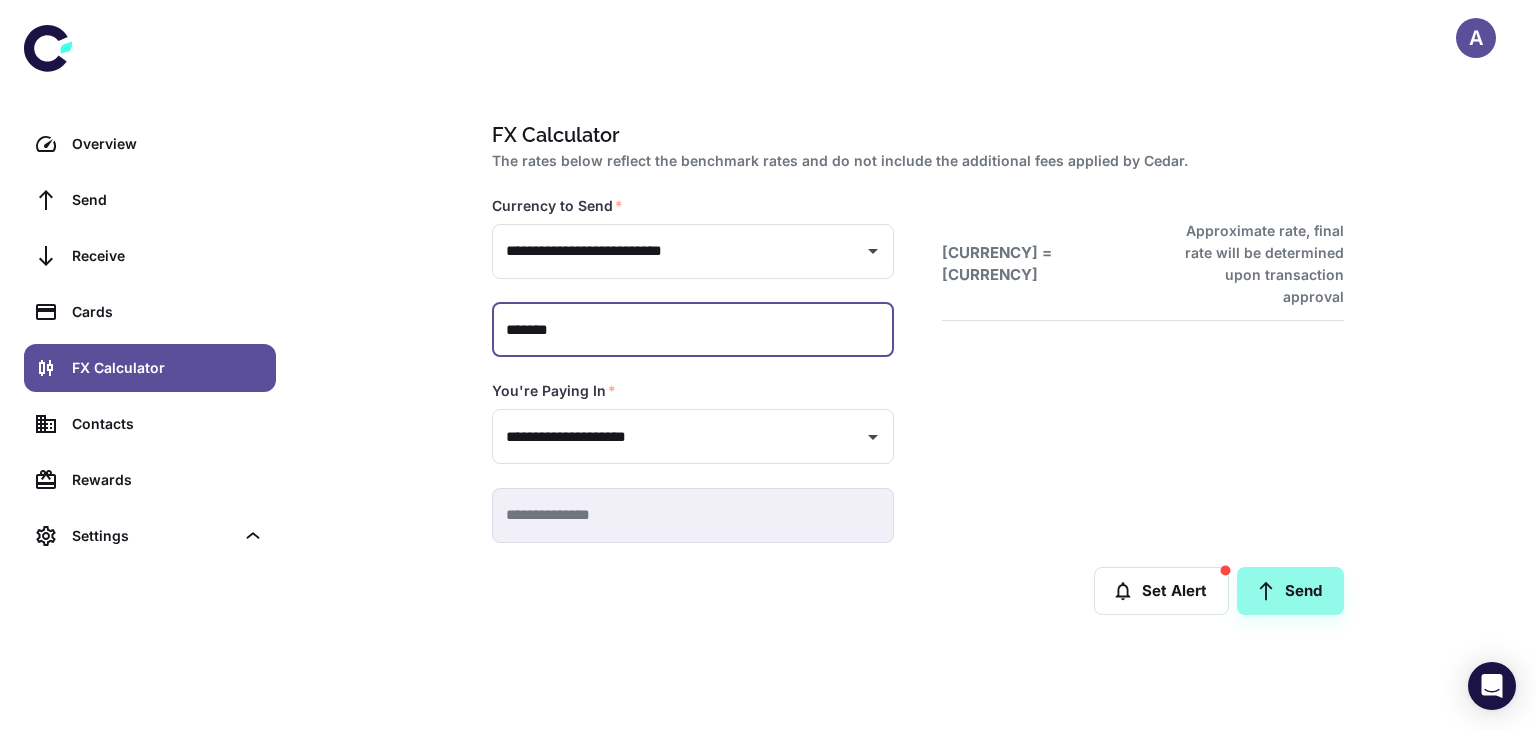 click on "*******" at bounding box center (693, 330) 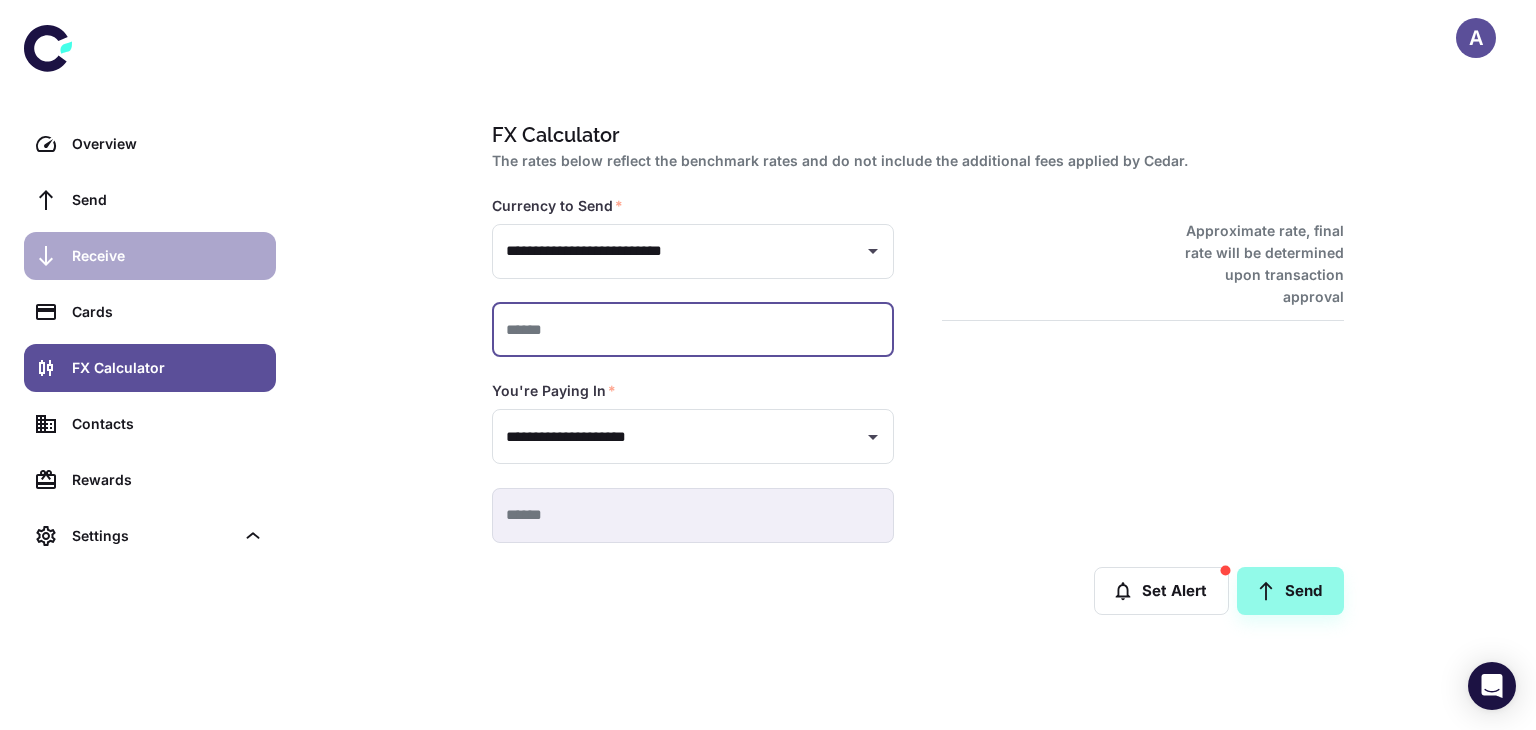 type 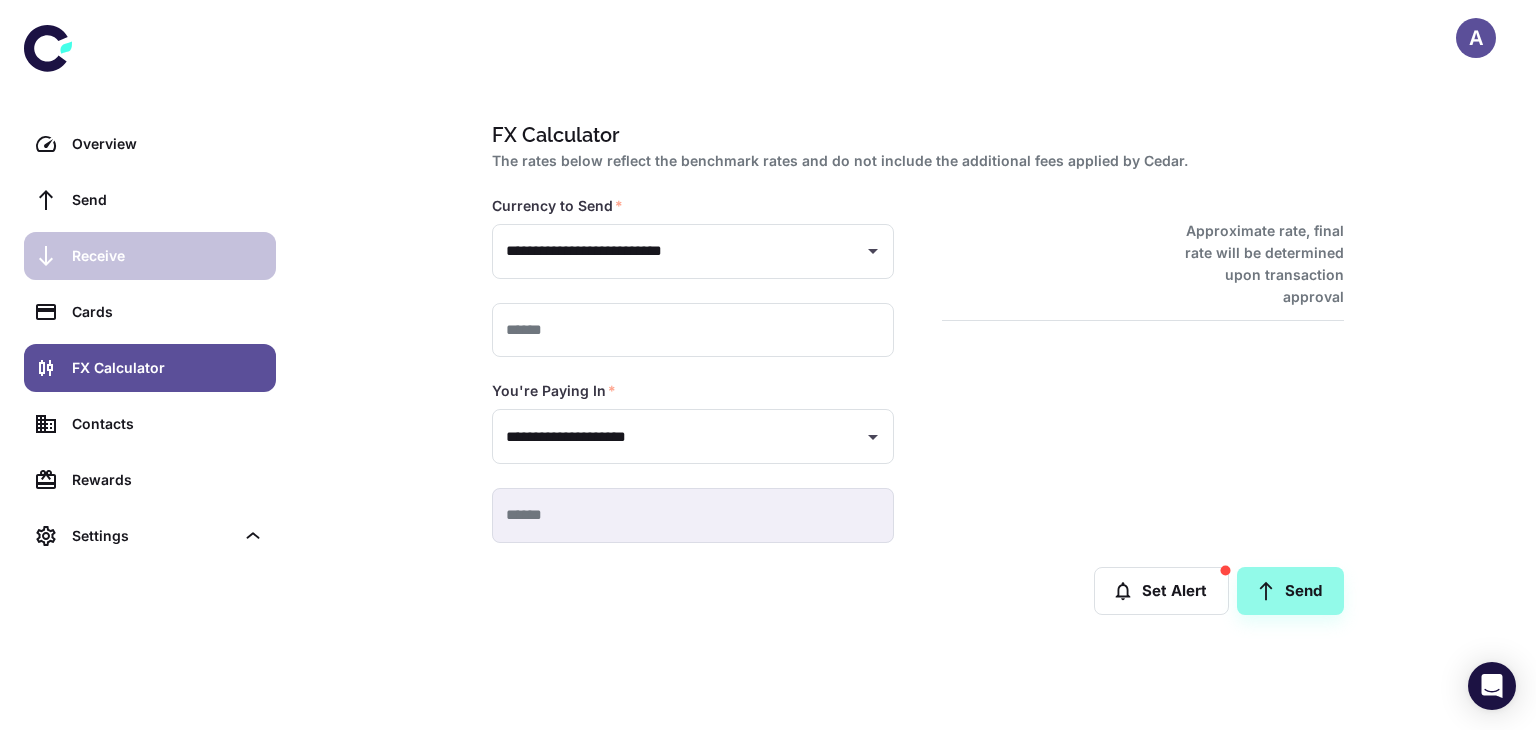 click on "Receive" at bounding box center [168, 256] 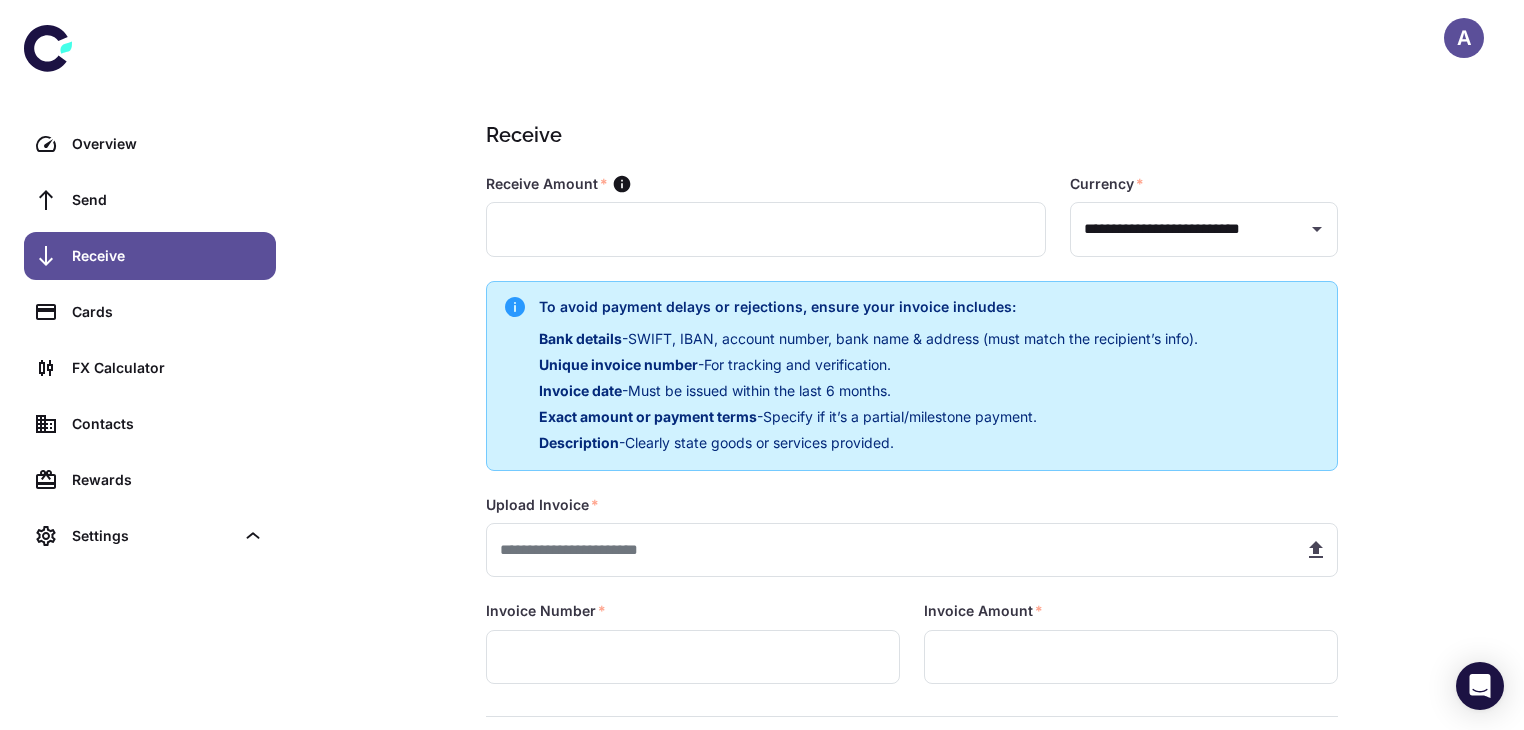 scroll, scrollTop: 320, scrollLeft: 0, axis: vertical 